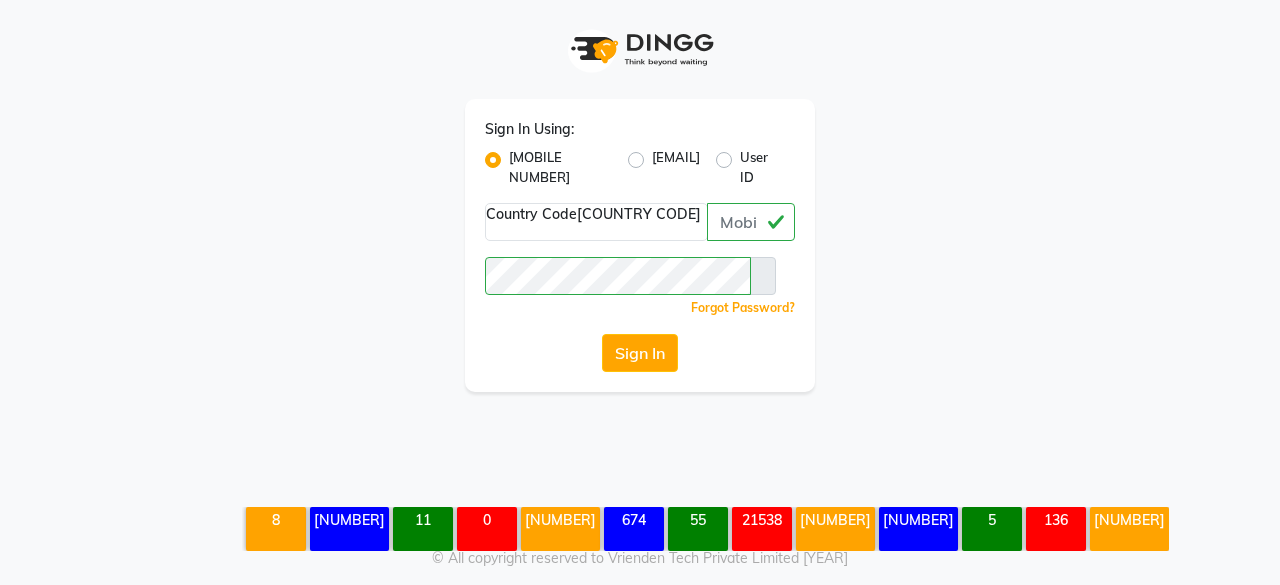 scroll, scrollTop: 0, scrollLeft: 0, axis: both 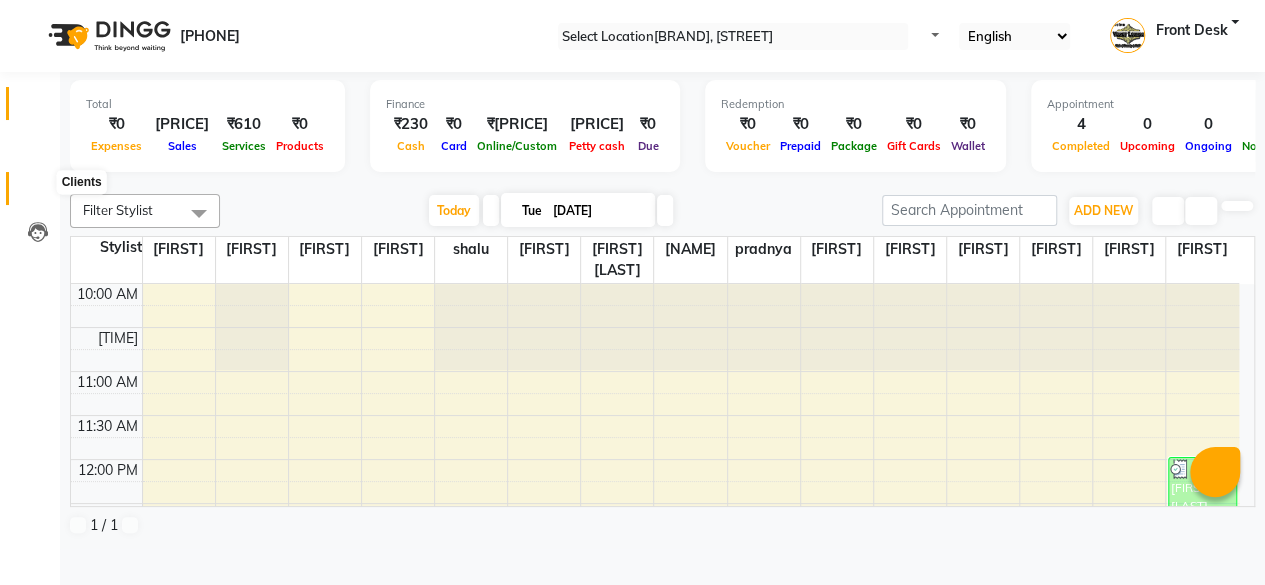 click at bounding box center (38, 193) 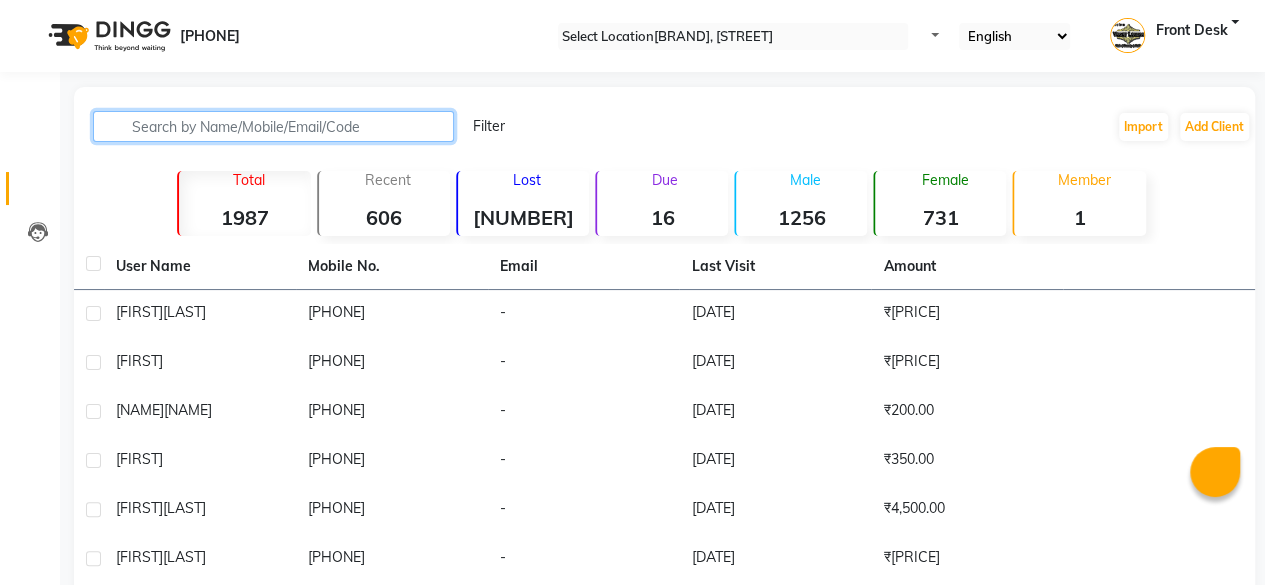 click at bounding box center [273, 126] 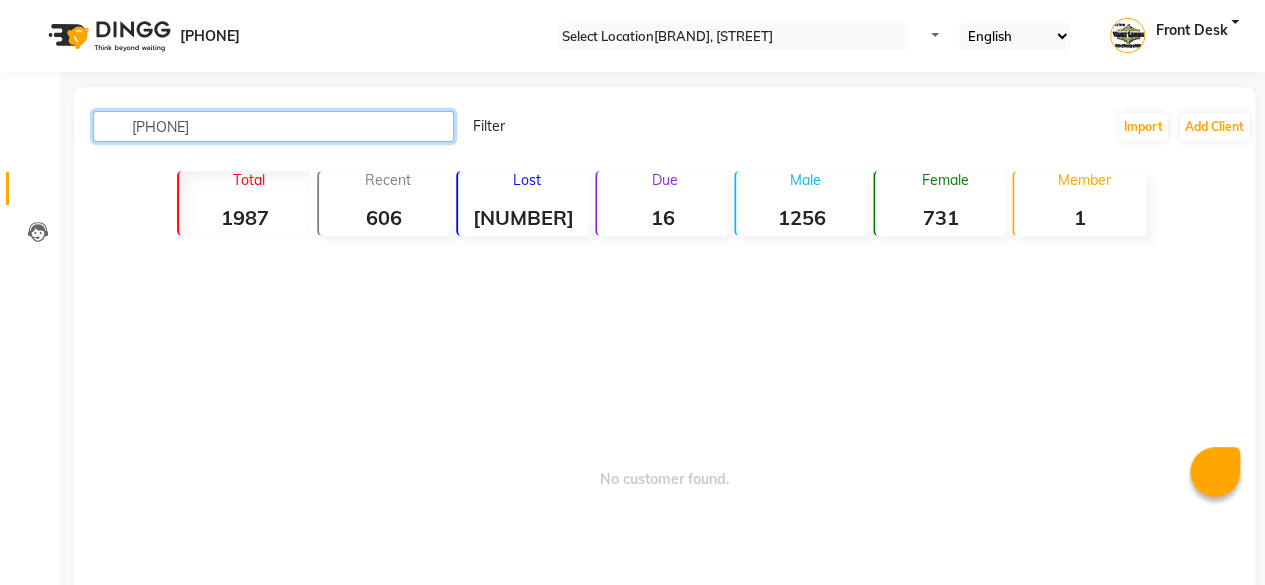 click on "[PHONE]" at bounding box center [273, 126] 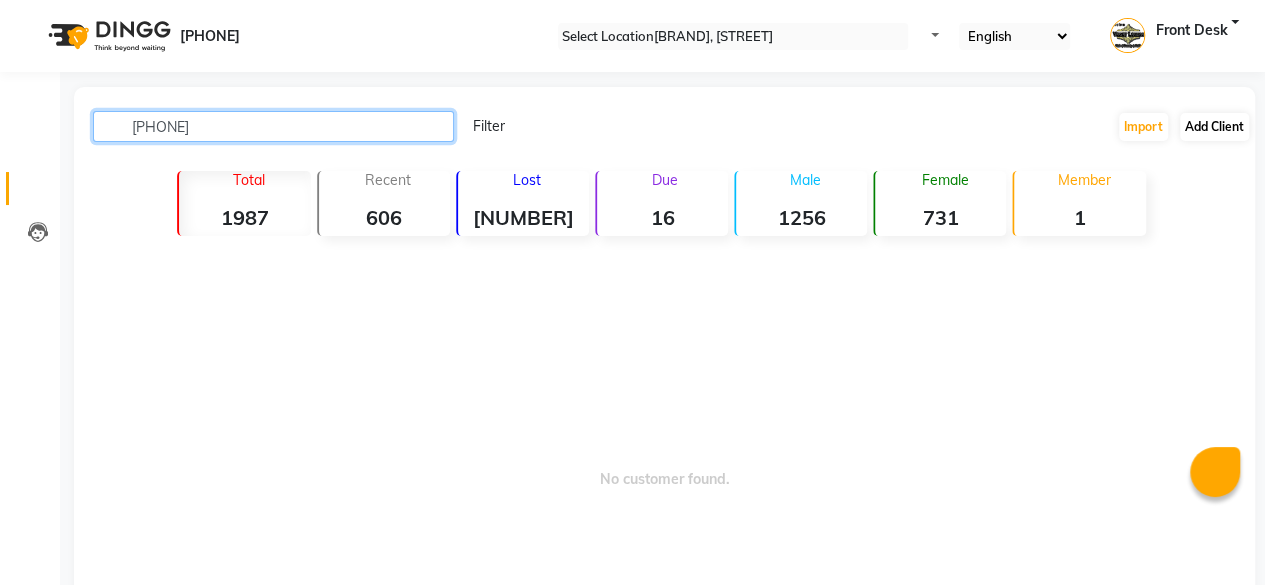 type on "[PHONE]" 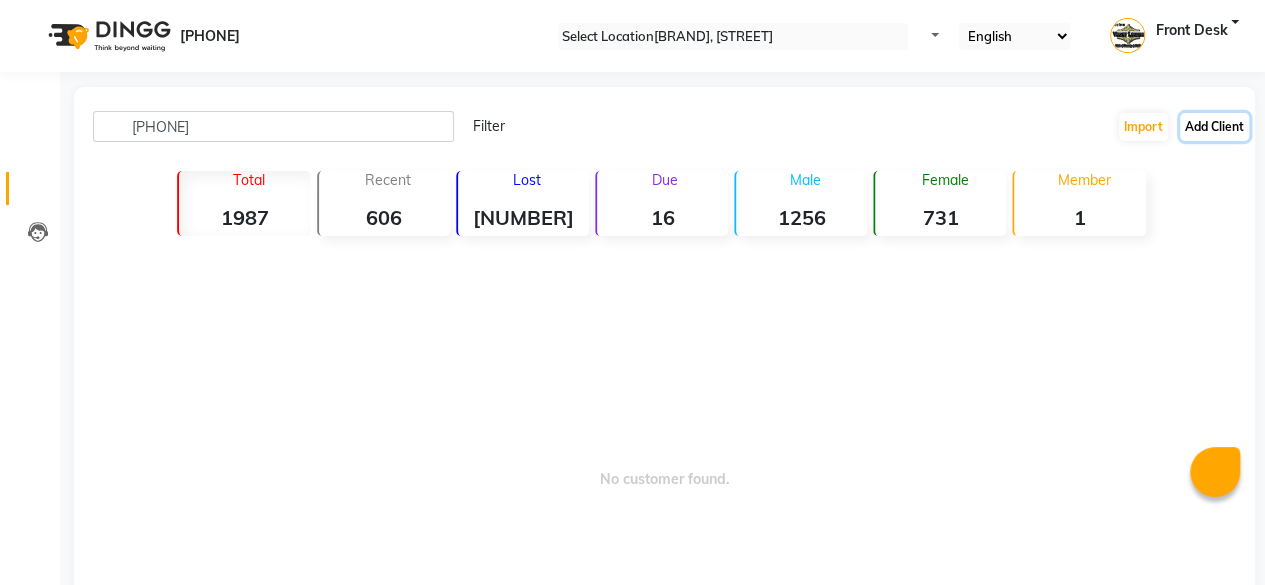 click on "Add Client" at bounding box center (1214, 127) 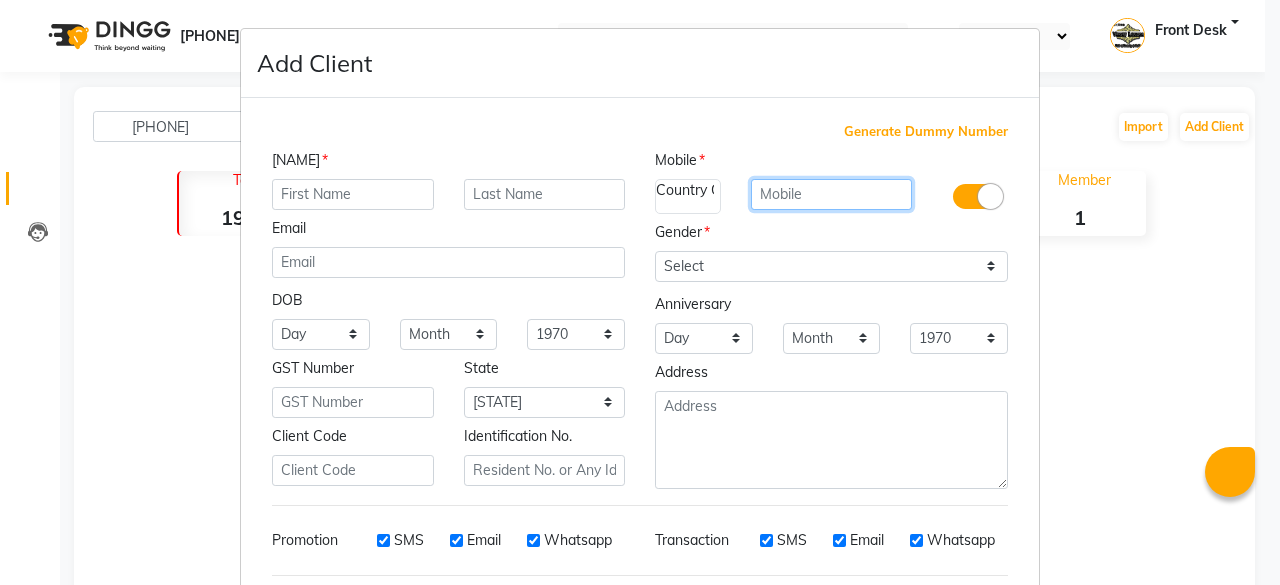 click at bounding box center [832, 194] 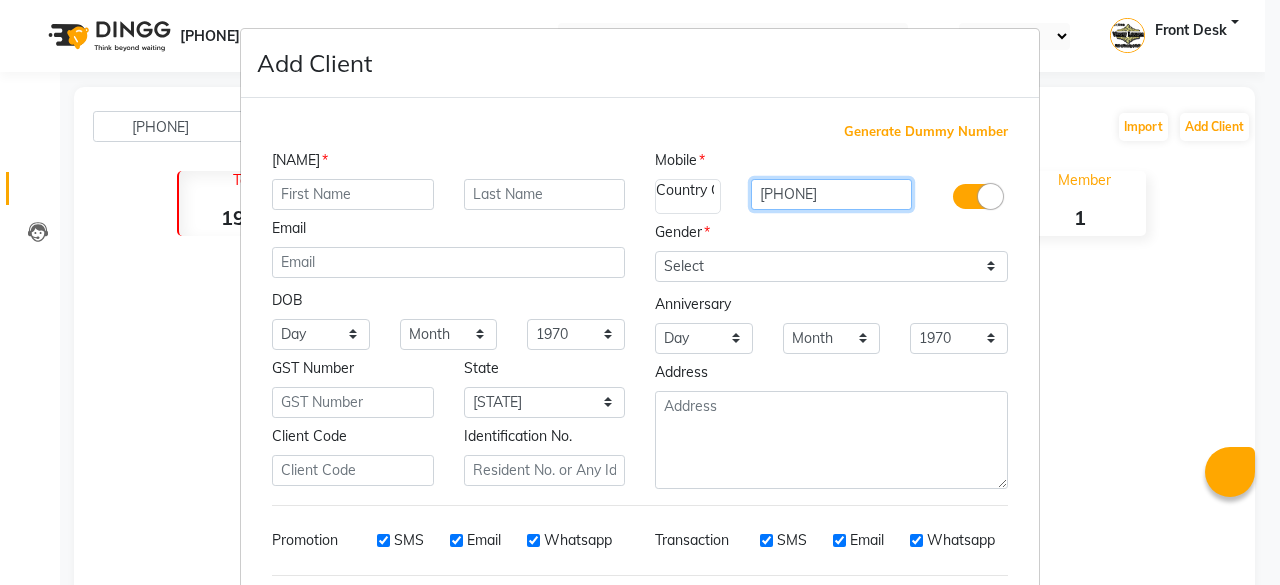 type on "[PHONE]" 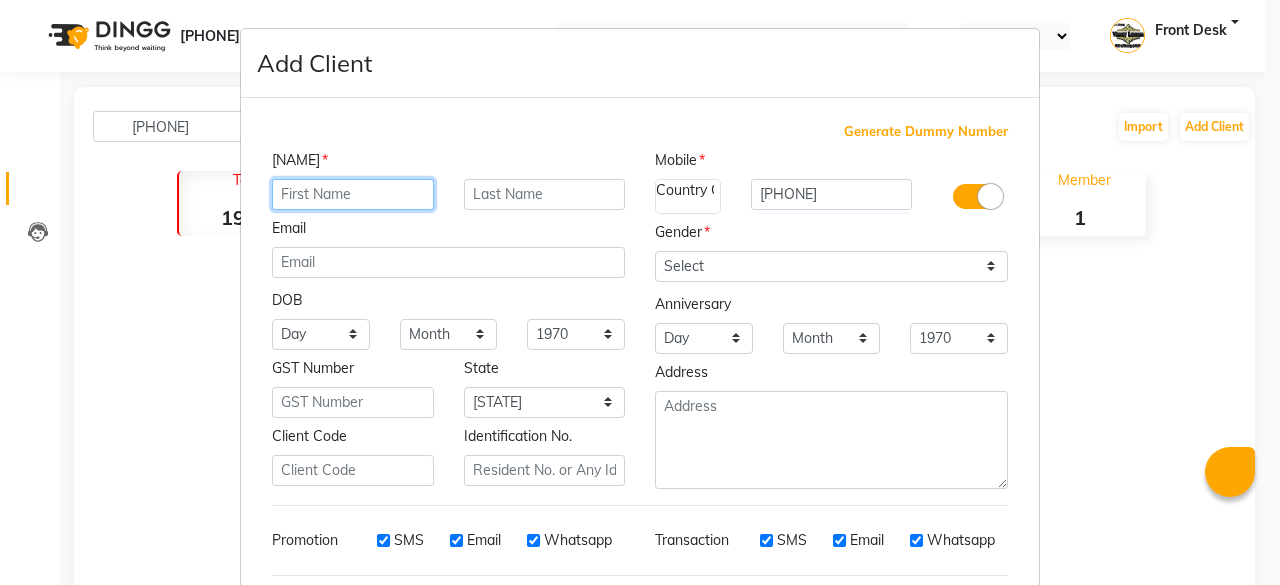 click at bounding box center [353, 194] 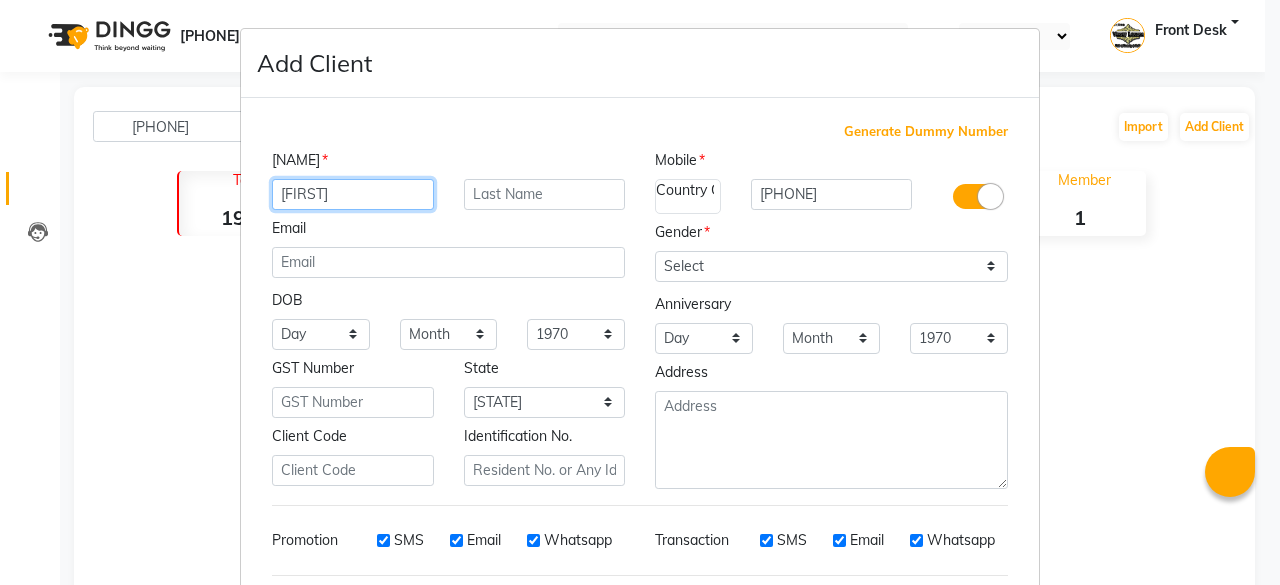type on "[FIRST]" 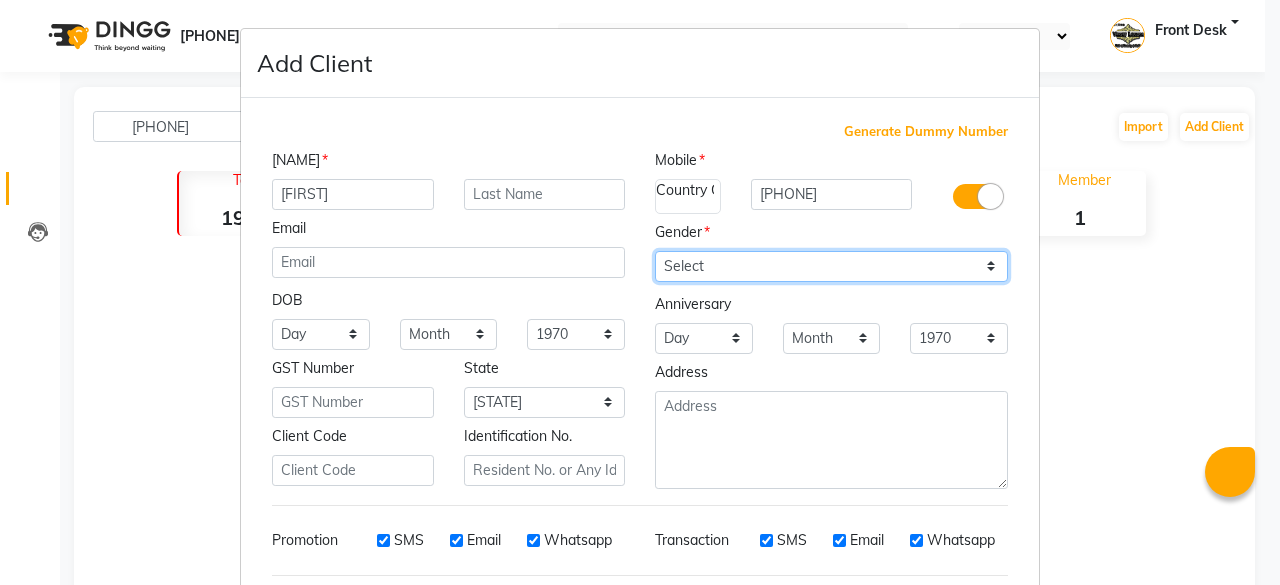 click on "Select Male Female Other Prefer Not To Say" at bounding box center (831, 266) 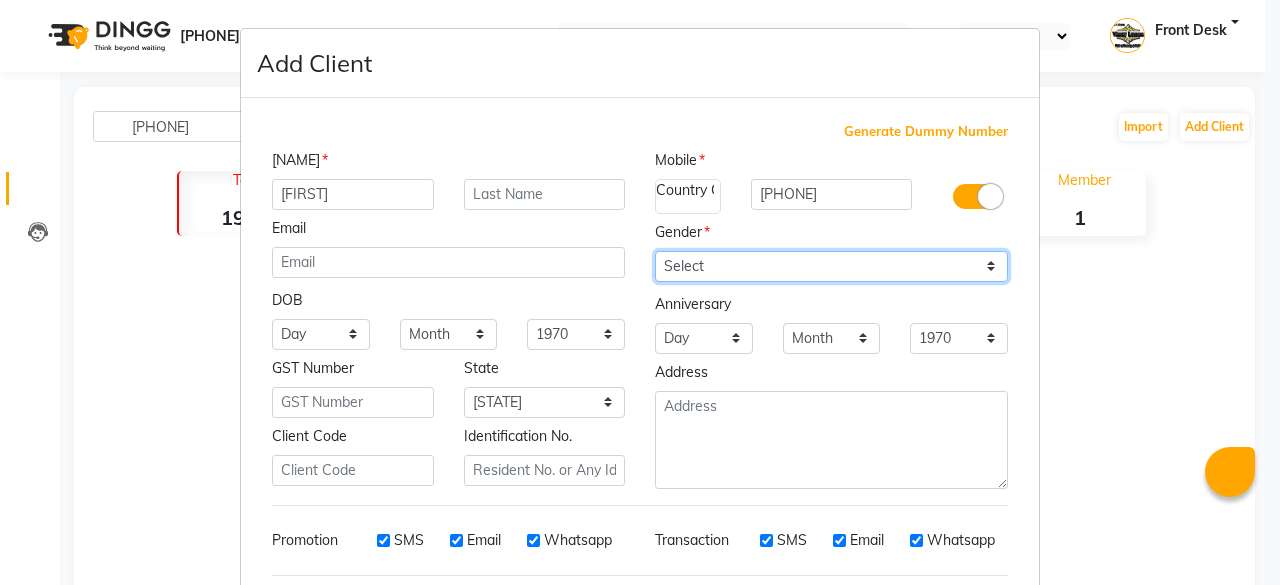 select on "male" 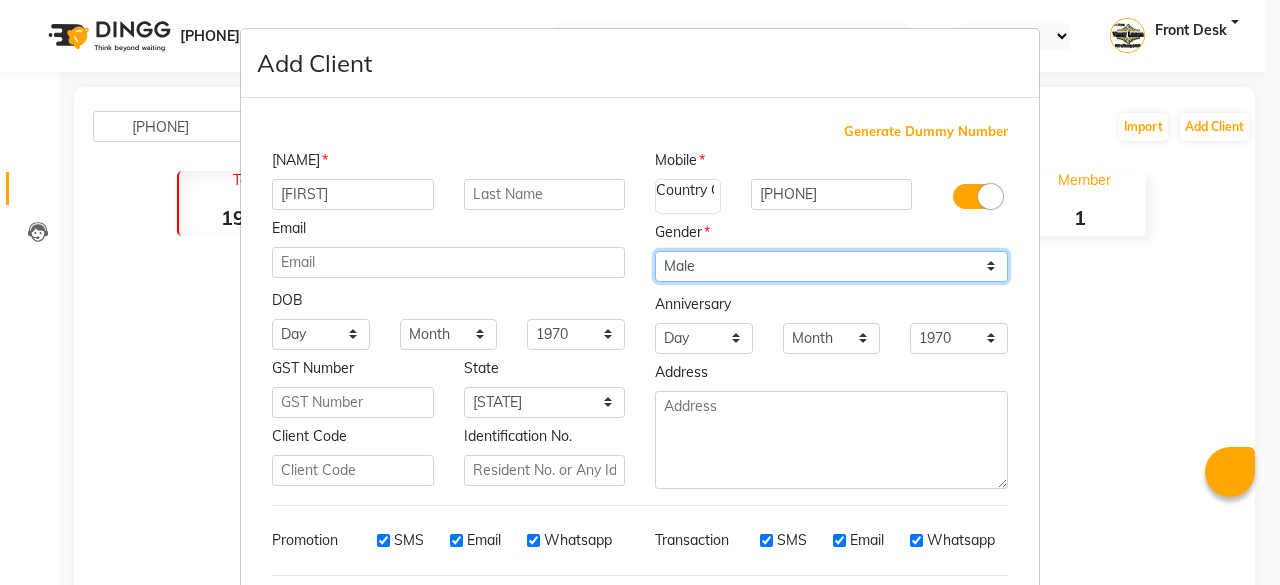 click on "Select Male Female Other Prefer Not To Say" at bounding box center [831, 266] 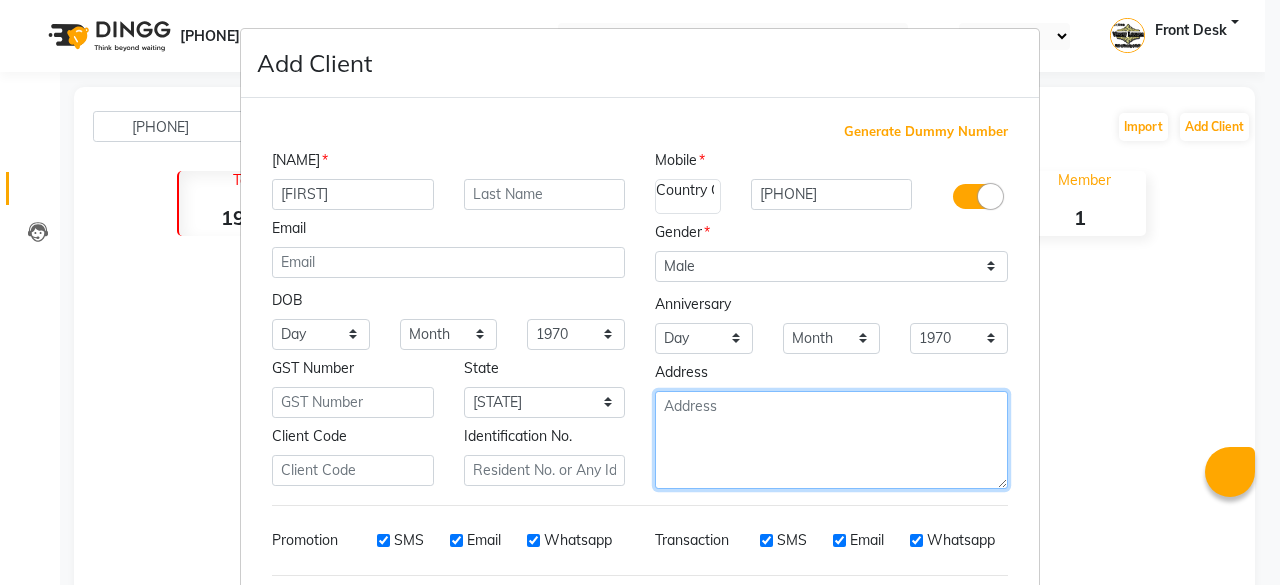 click at bounding box center (831, 440) 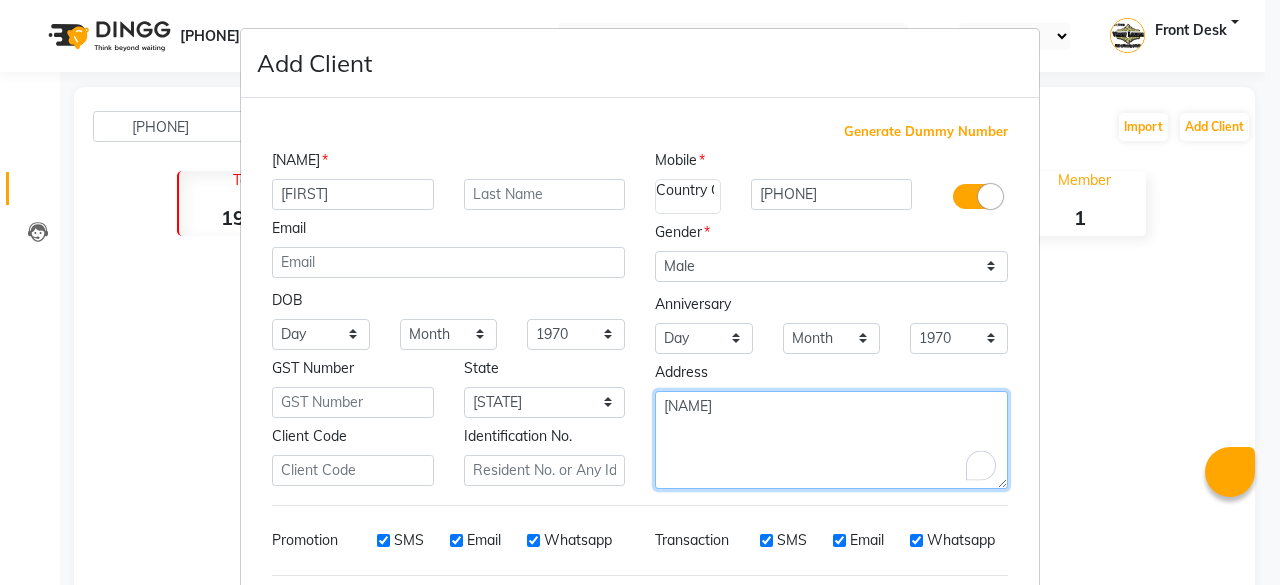 type on "[NAME]" 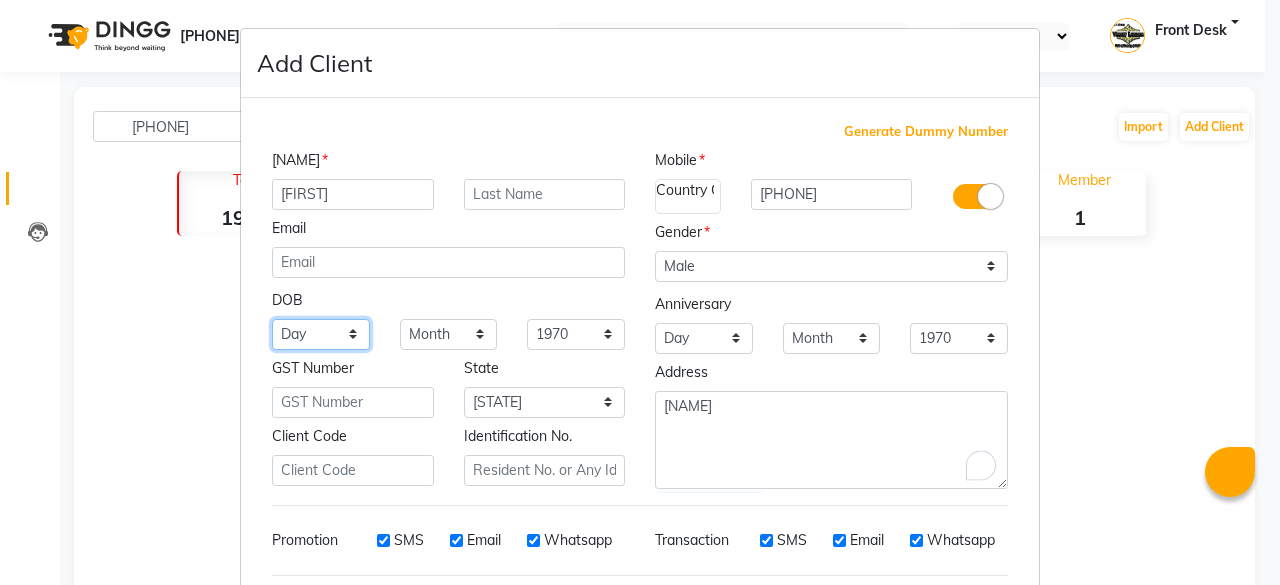 click on "[DAY]" at bounding box center [321, 334] 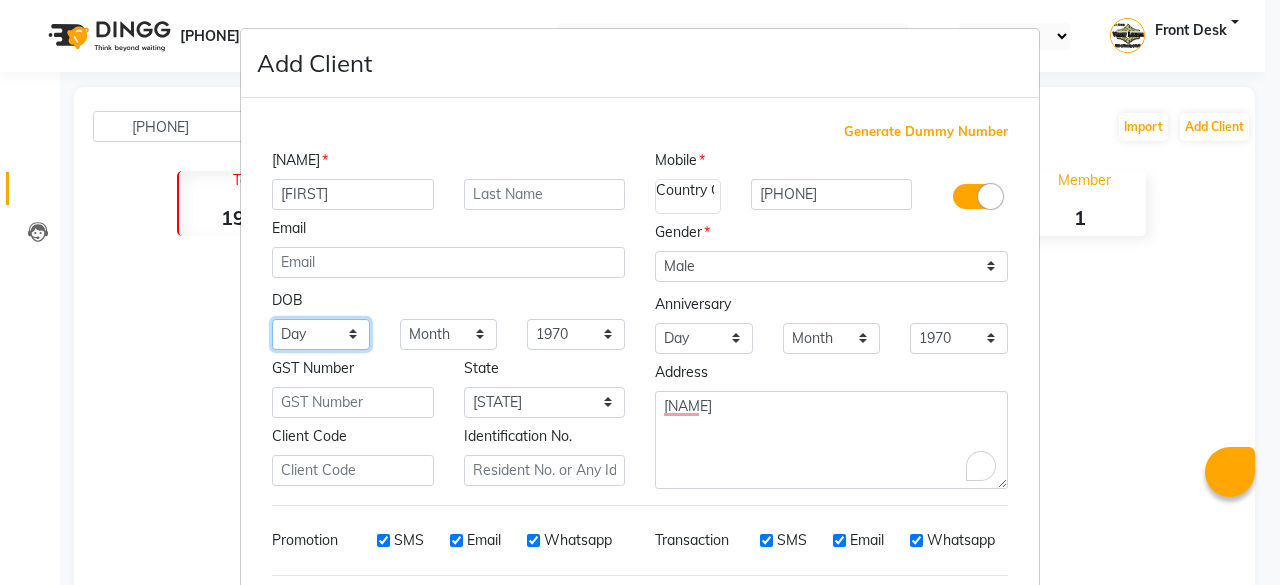 select on "02" 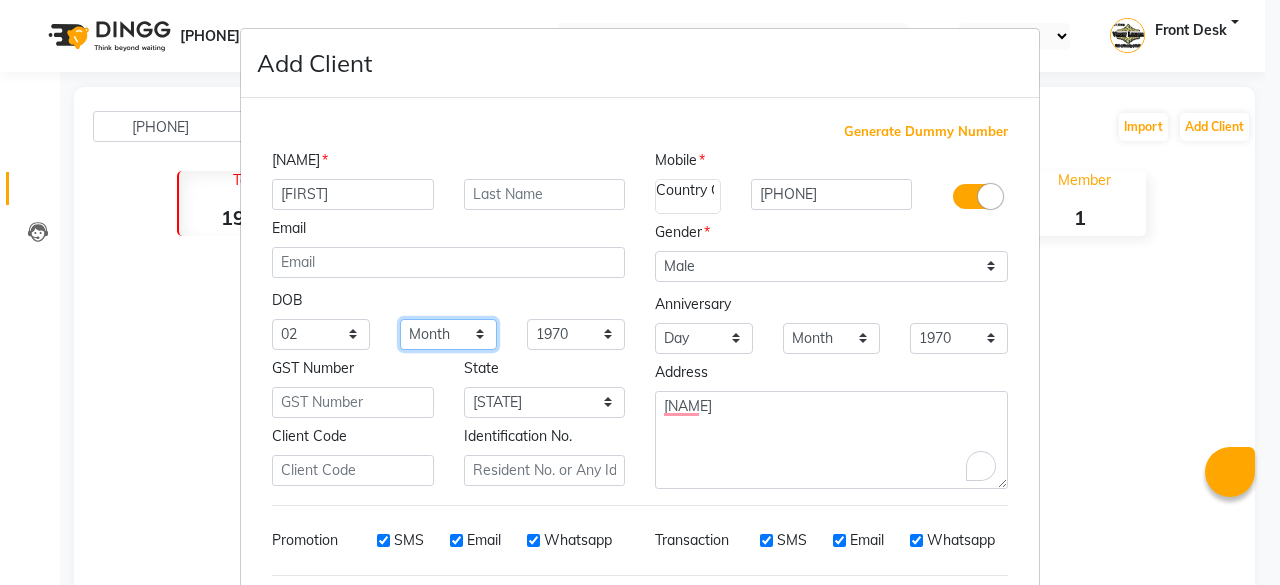 click on "Month January February March April May June July August September October November December" at bounding box center (449, 334) 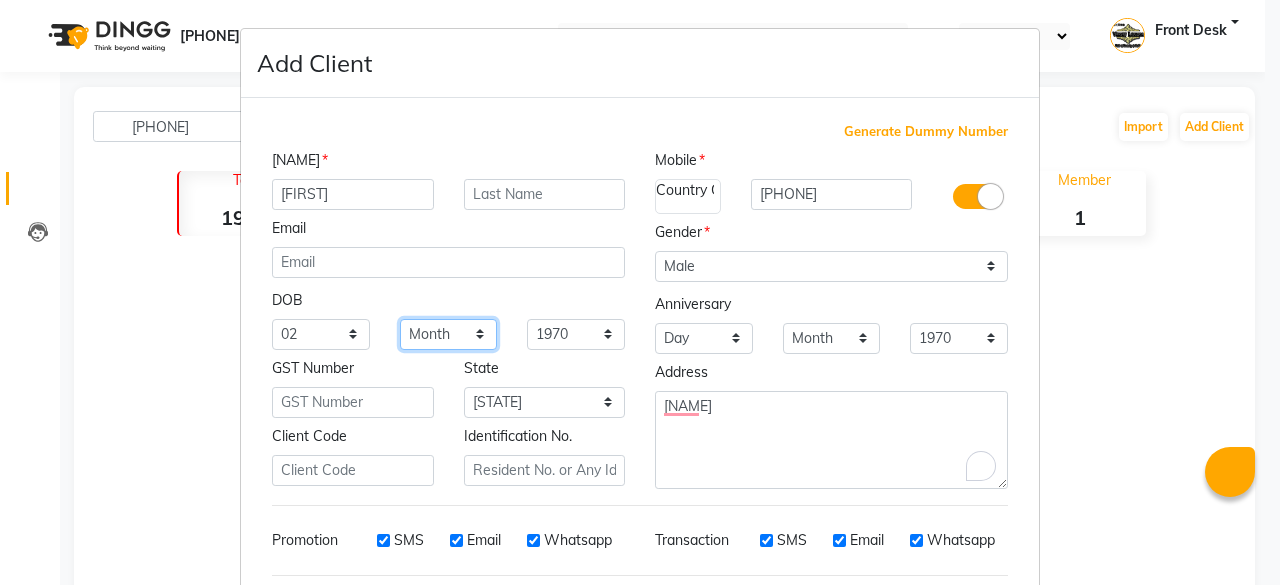 select on "[NUMBER]" 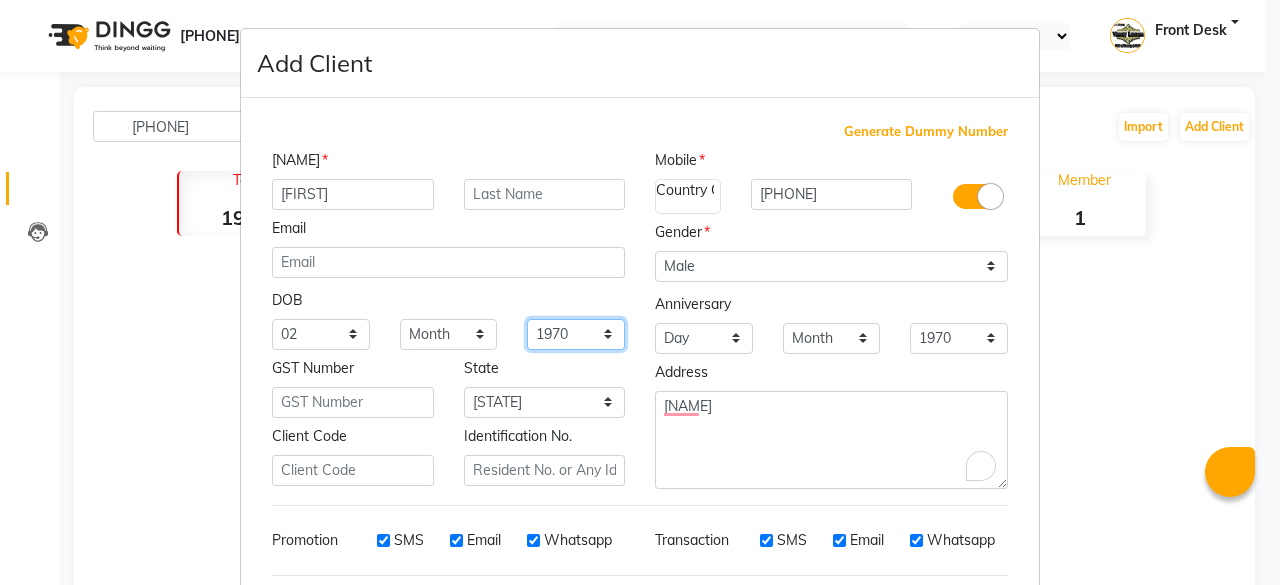 click on "1940 1941 1942 1943 1944 1945 1946 1947 1948 1949 1950 1951 1952 1953 1954 1955 1956 1957 1958 1959 1960 1961 1962 1963 1964 1965 1966 1967 1968 1969 1970 1971 1972 1973 1974 1975 1976 1977 1978 1979 1980 1981 1982 1983 1984 1985 1986 1987 1988 1989 1990 1991 1992 1993 1994 1995 1996 1997 1998 1999 2000 2001 2002 2003 2004 2005 2006 2007 2008 2009 2010 2011 2012 2013 2014 2015 2016 2017 2018 2019 2020 2021 2022 2023 2024" at bounding box center [576, 334] 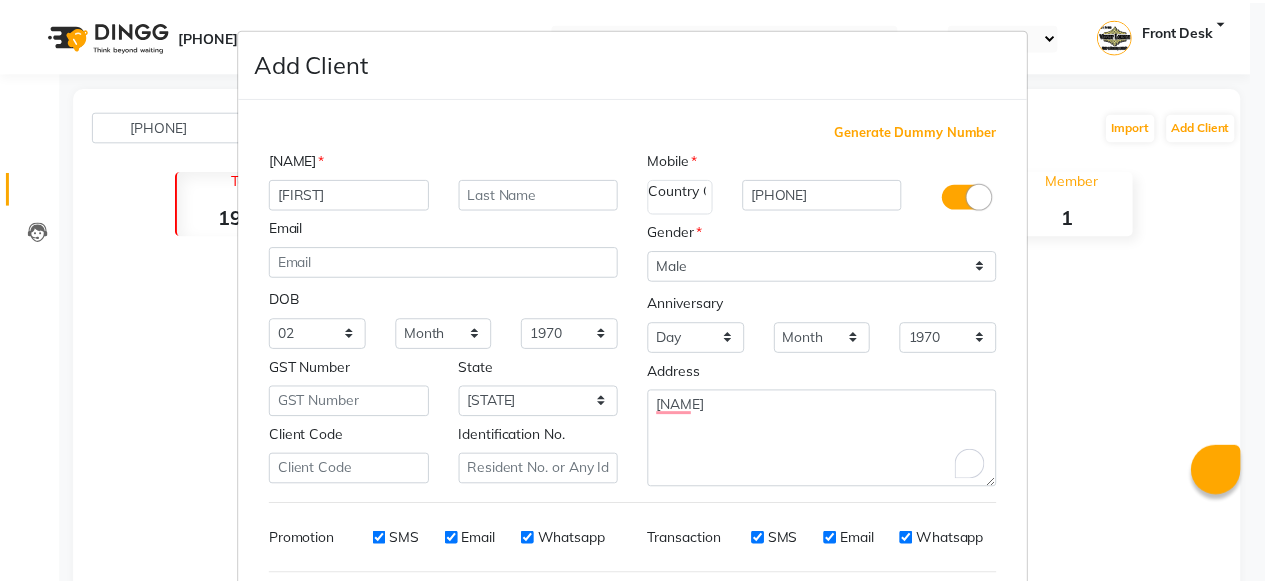 scroll, scrollTop: 260, scrollLeft: 0, axis: vertical 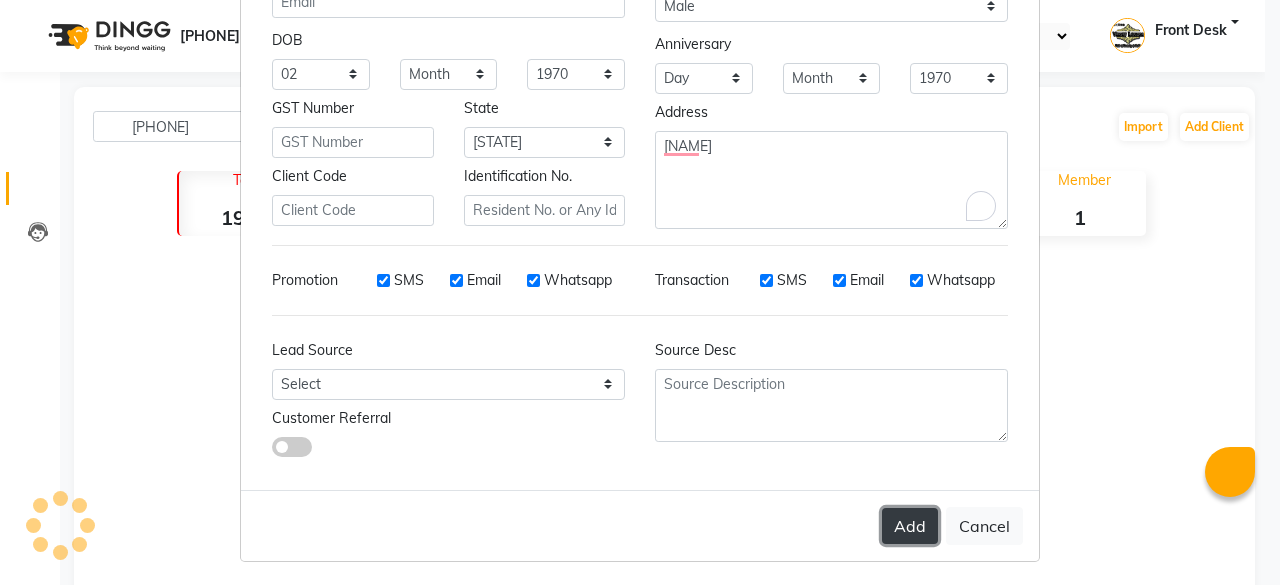 click on "Add" at bounding box center (910, 526) 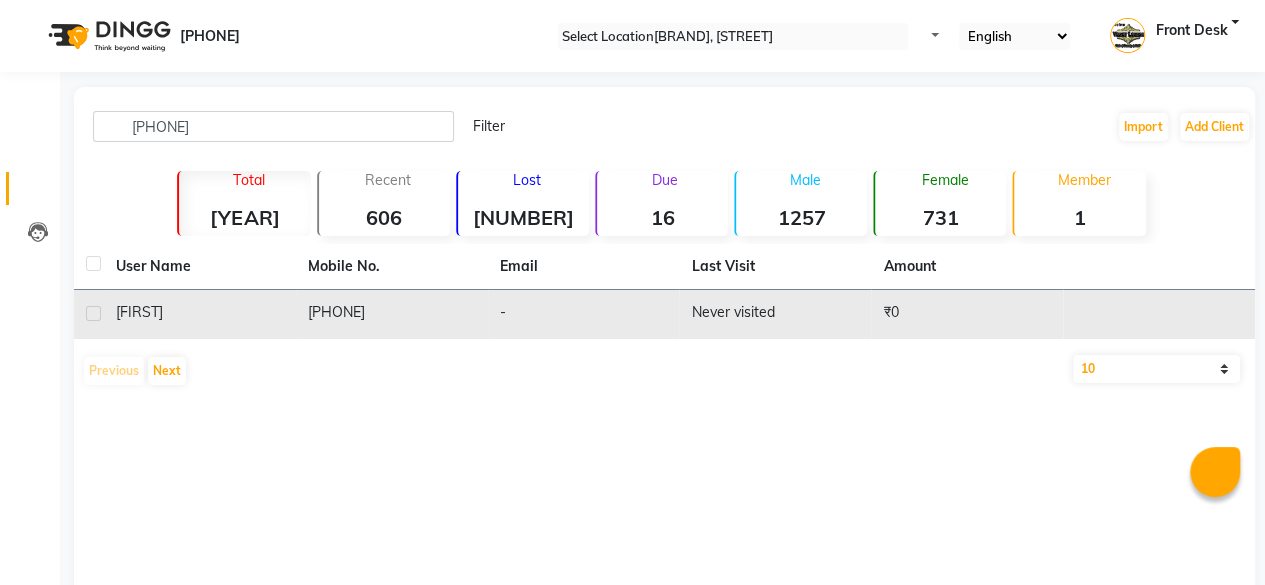 click on "₹0" at bounding box center (967, 314) 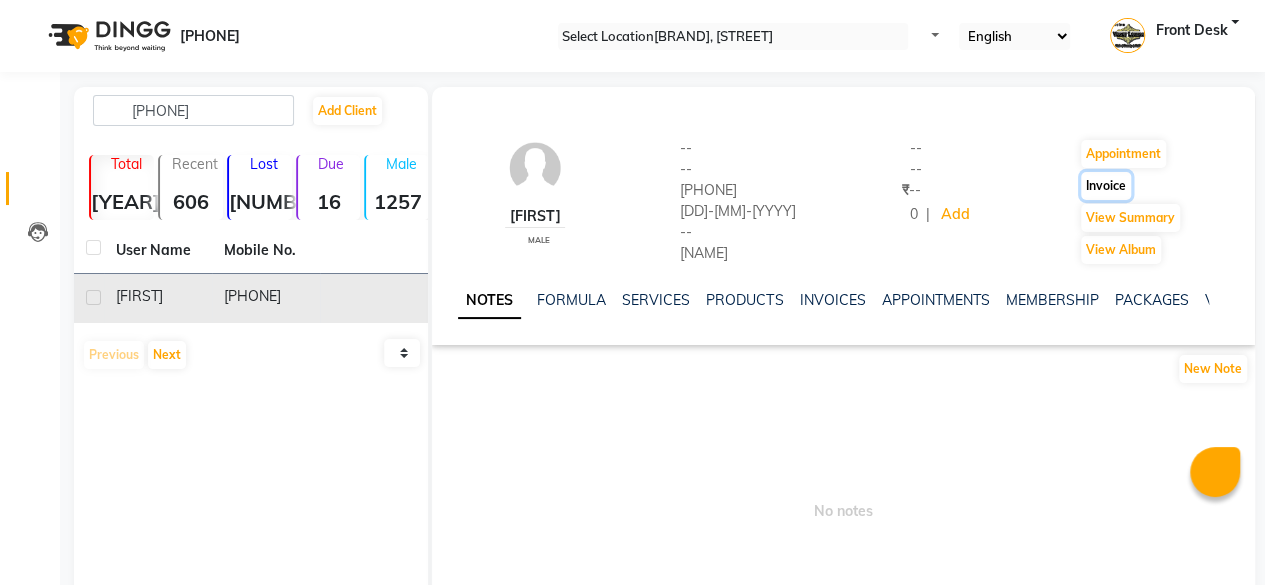 click on "Invoice" at bounding box center [1123, 154] 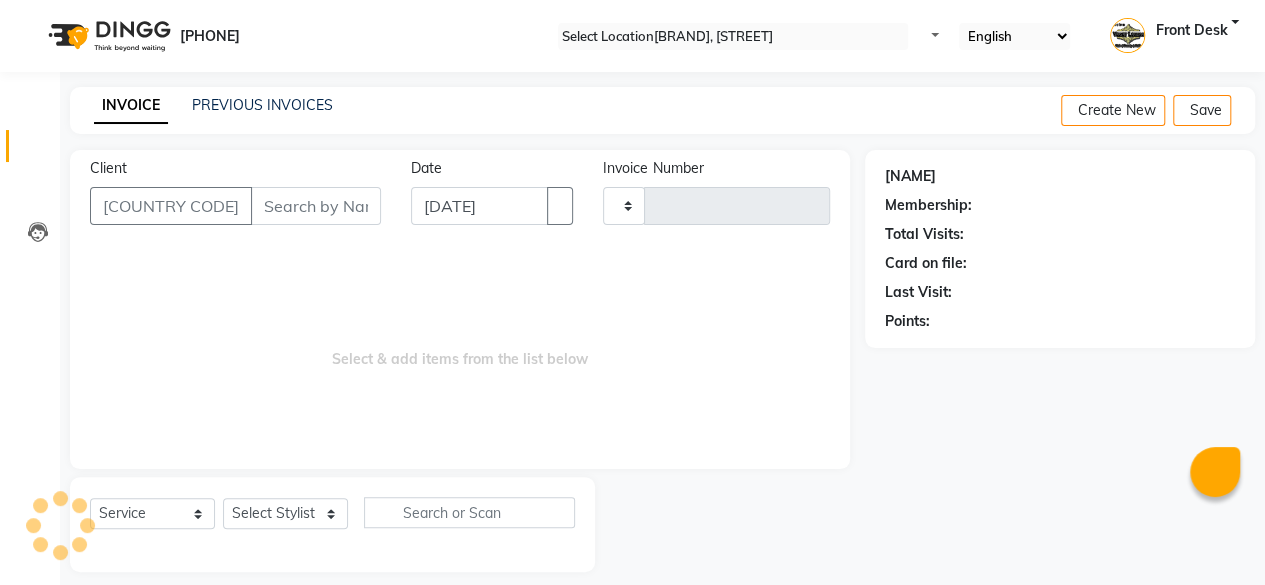 scroll, scrollTop: 15, scrollLeft: 0, axis: vertical 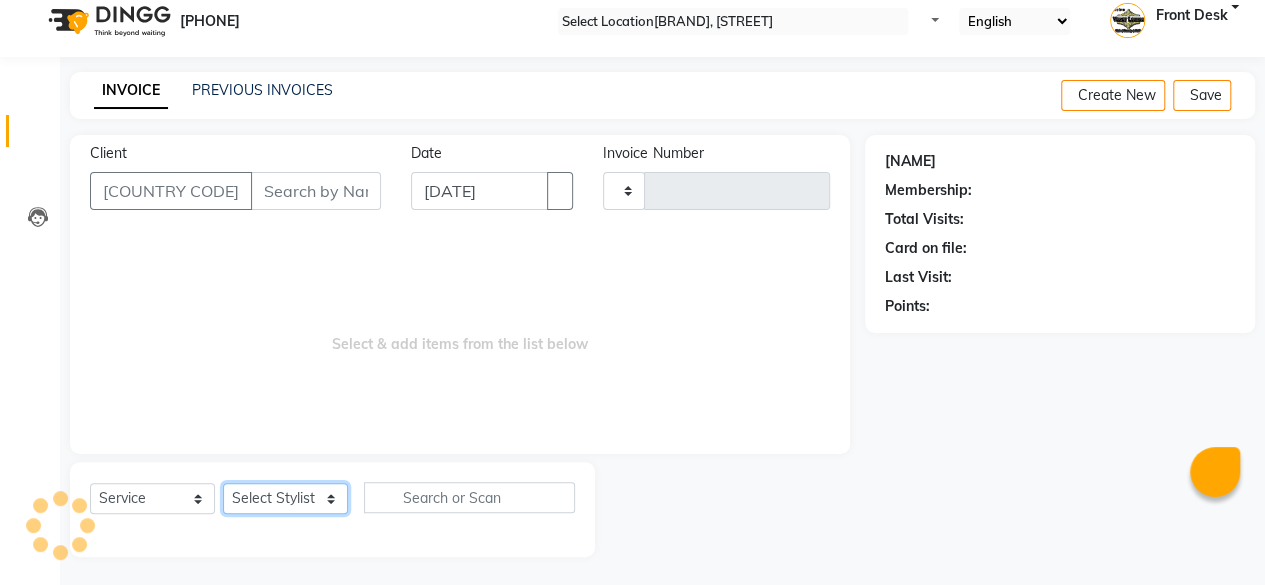 click on "Select Stylist" at bounding box center (285, 498) 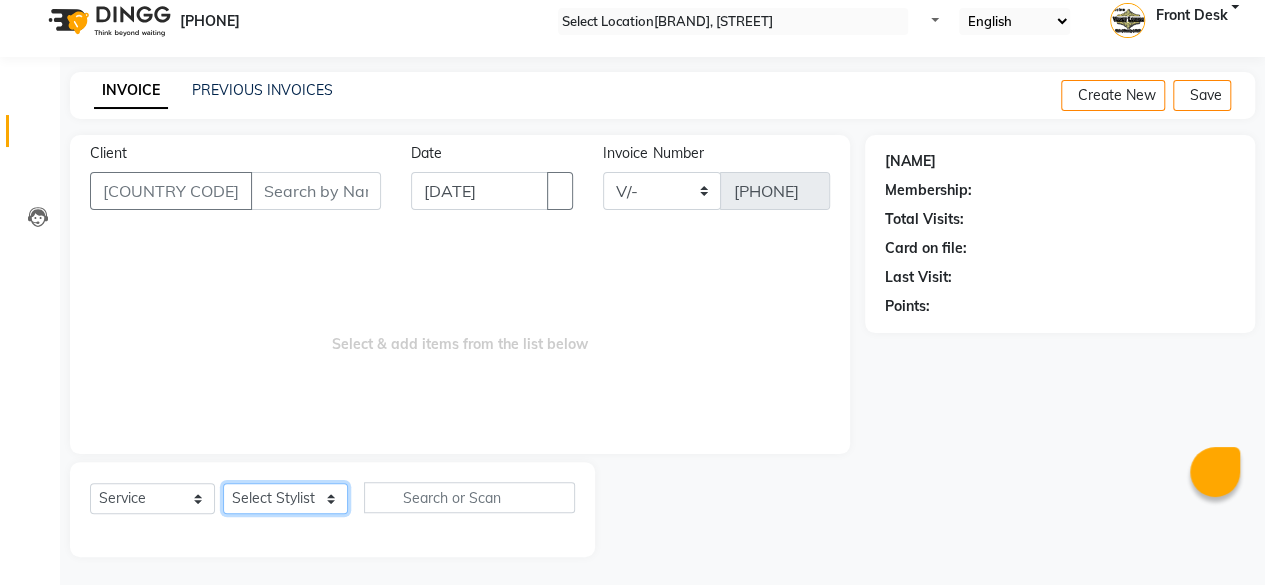 click on "Select Stylist" at bounding box center [285, 498] 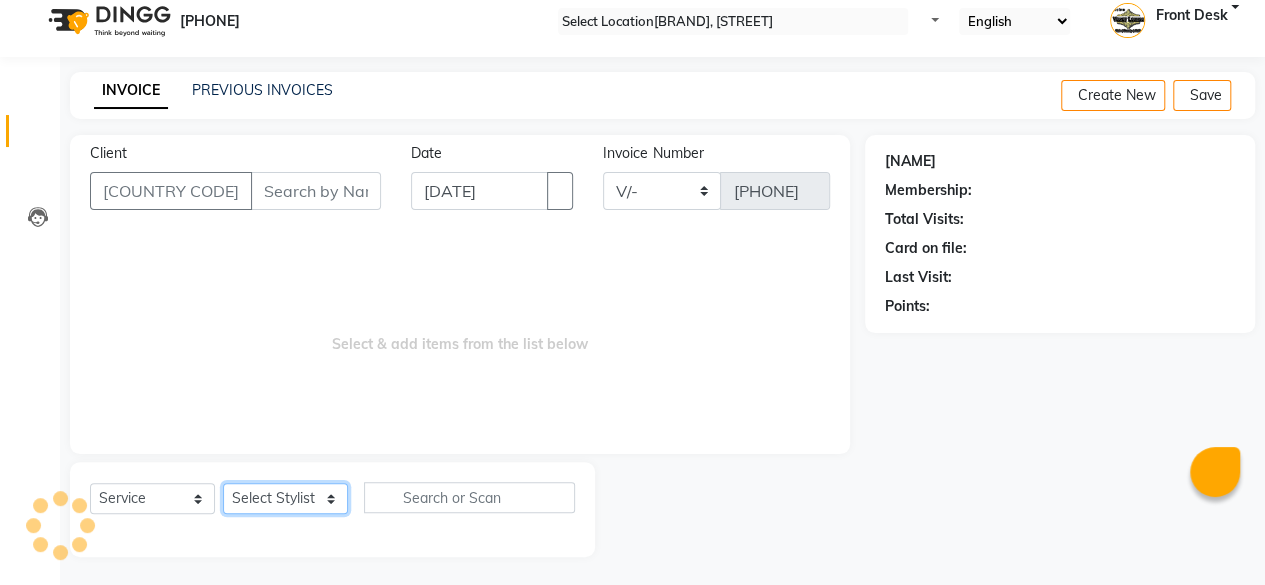 click on "Select Stylist" at bounding box center (285, 498) 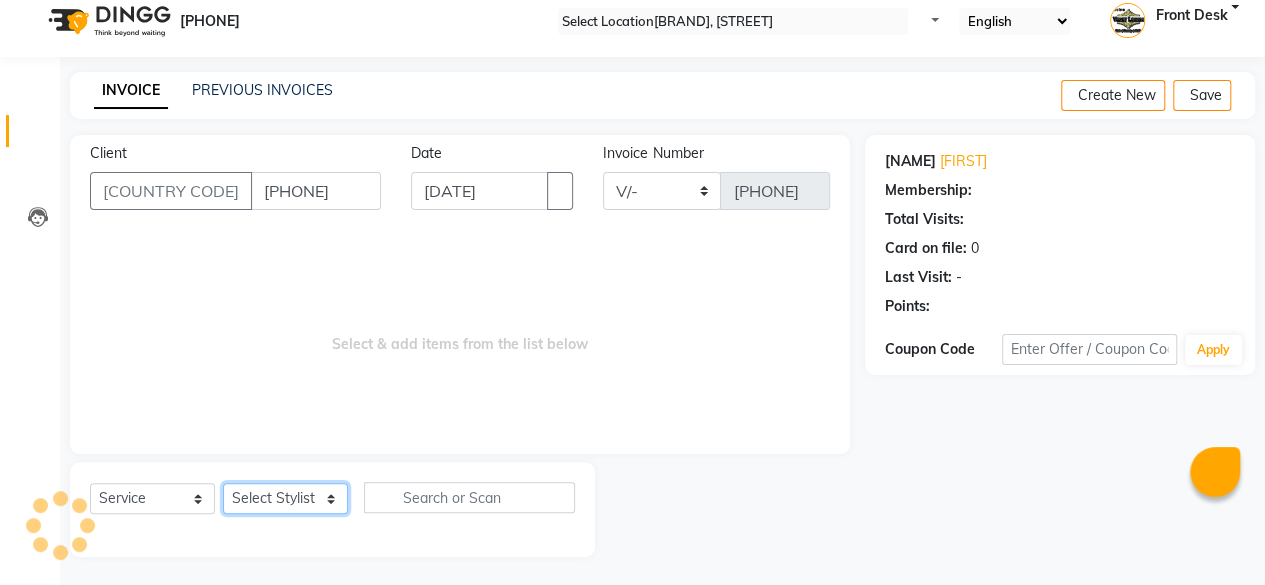 click on "Select Stylist [NAME] [NAME] [NAME] [NAME] [NAME] [NAME] [NAME] [NAME] [NAME] [NAME] [NAME] [NAME] [NAME] [NAME] [NAME] [NAME] [NAME] [NAME] [NAME] [NAME] [NAME] [NAME] [NAME] [NAME]" at bounding box center [285, 498] 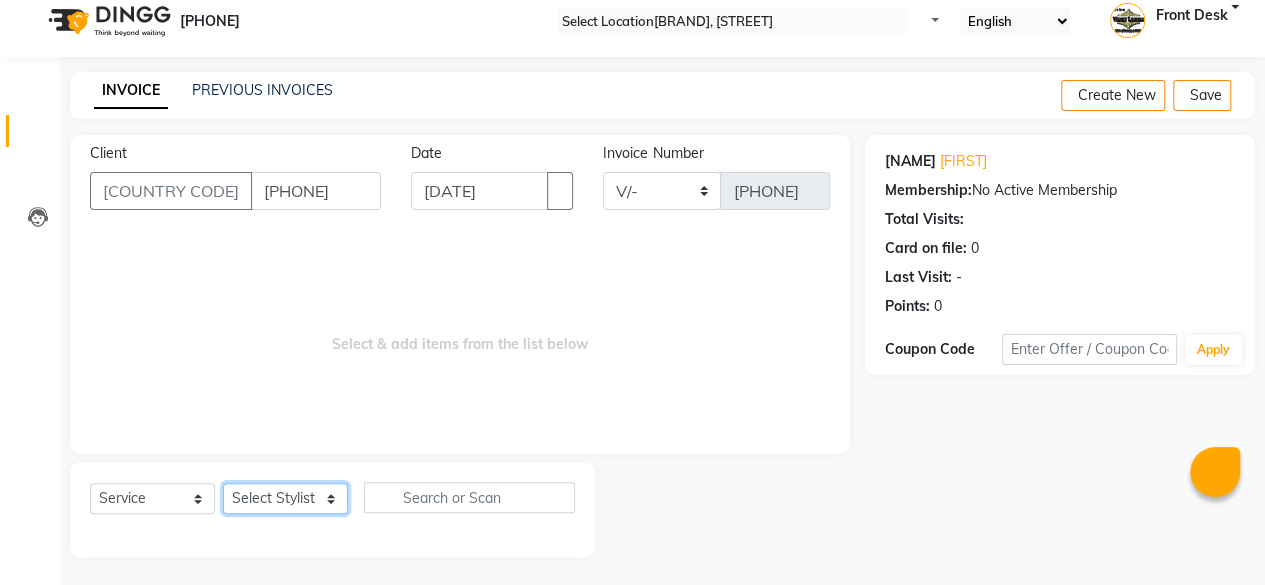 select on "[NUMBER]" 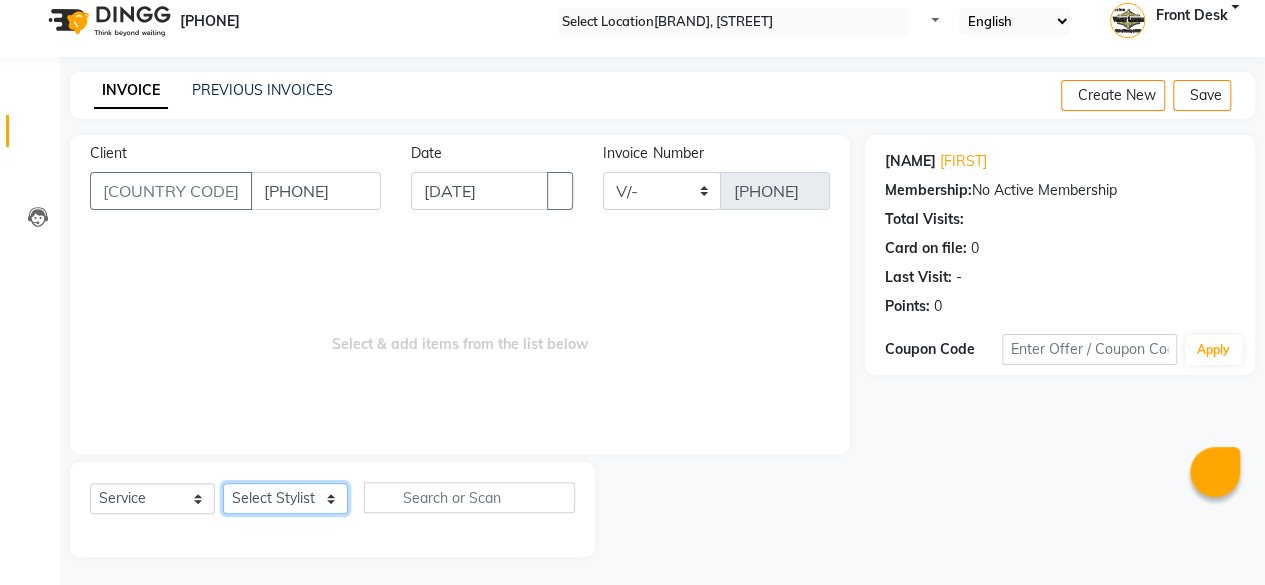 click on "Select Stylist [NAME] [NAME] [NAME] [NAME] [NAME] [NAME] [NAME] [NAME] [NAME] [NAME] [NAME] [NAME] [NAME] [NAME] [NAME] [NAME] [NAME] [NAME] [NAME] [NAME] [NAME] [NAME] [NAME] [NAME]" at bounding box center [285, 498] 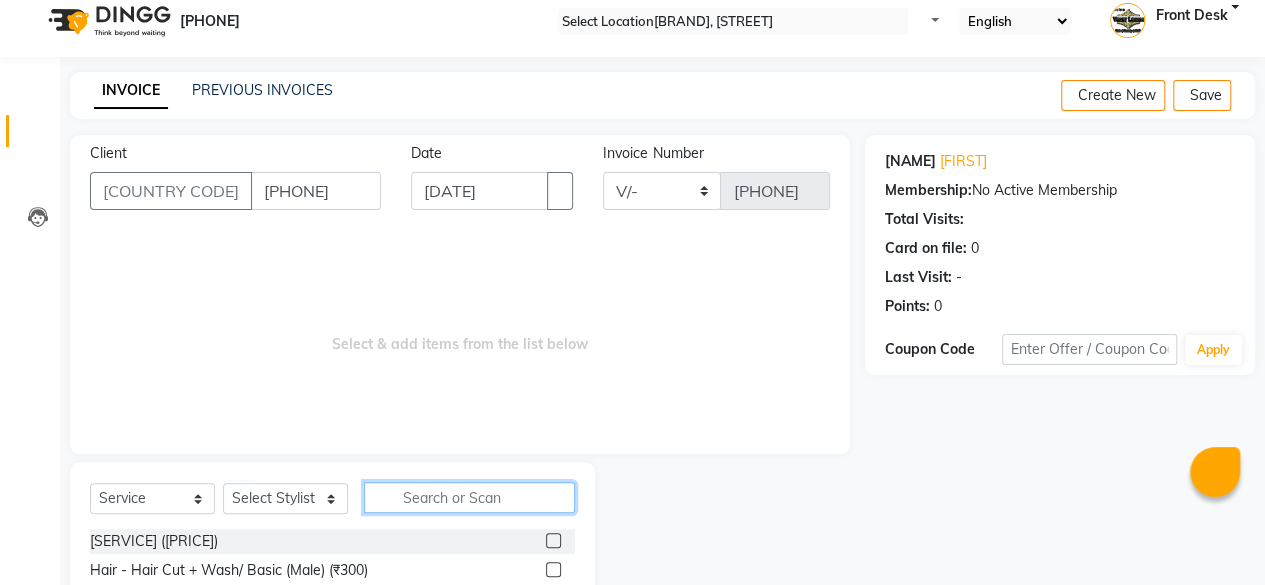 click at bounding box center (469, 497) 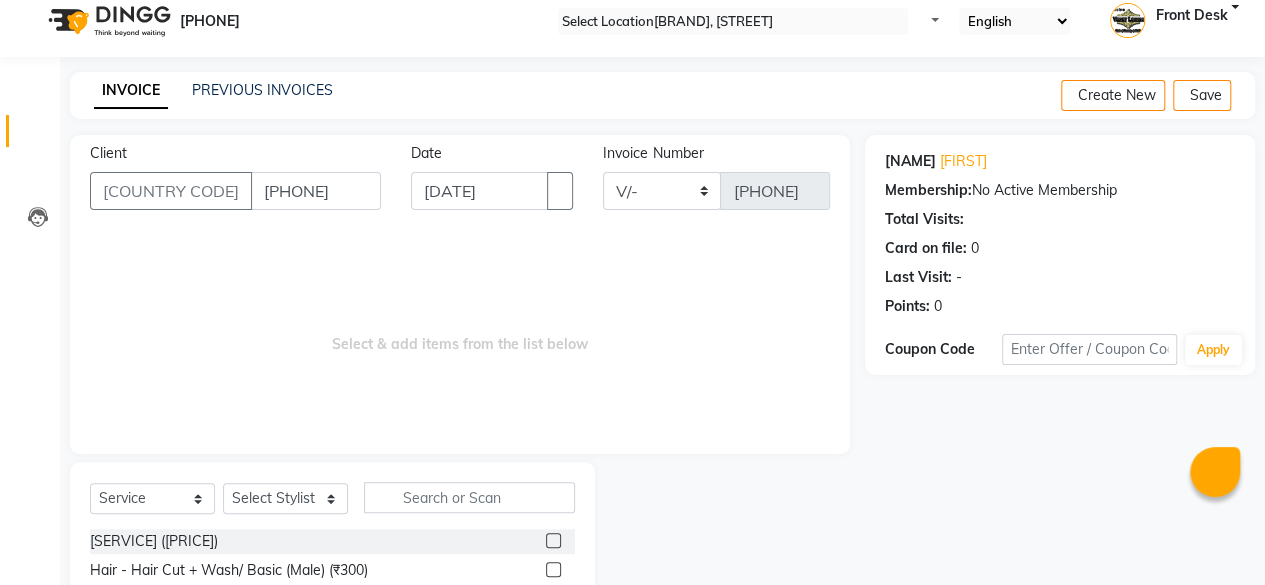 click at bounding box center (553, 540) 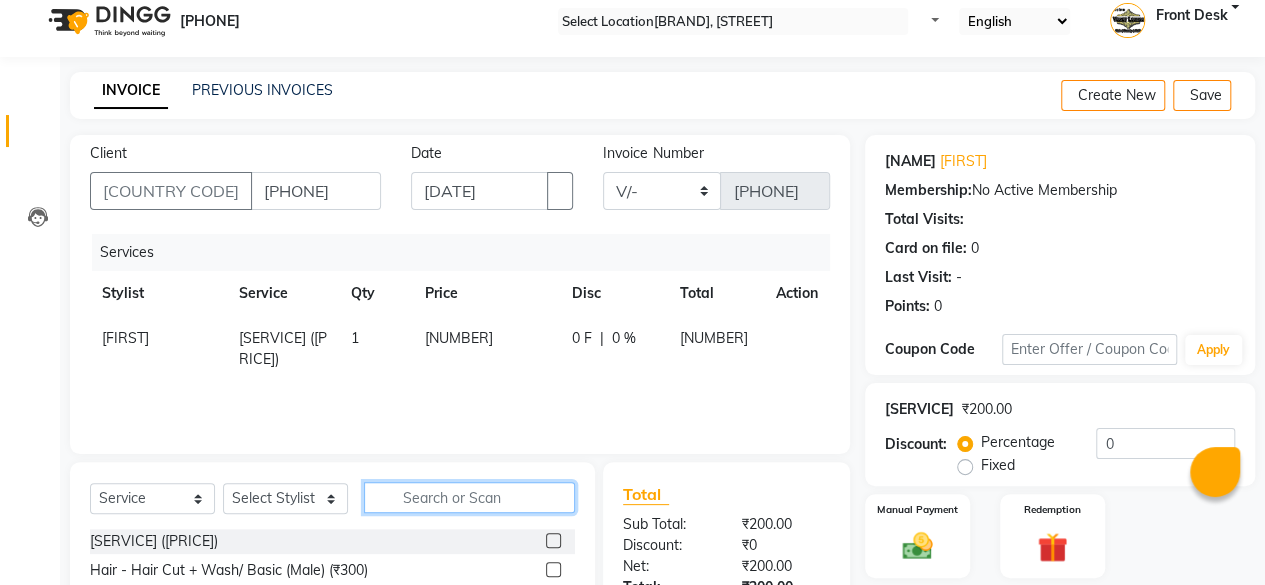 click at bounding box center (469, 497) 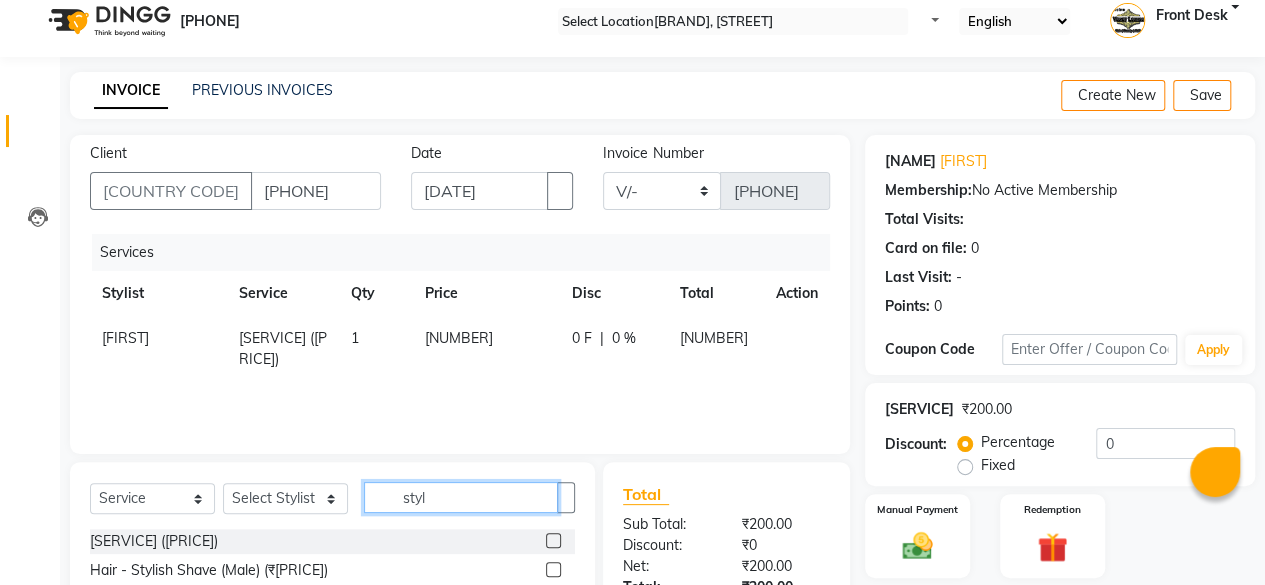 type on "styl" 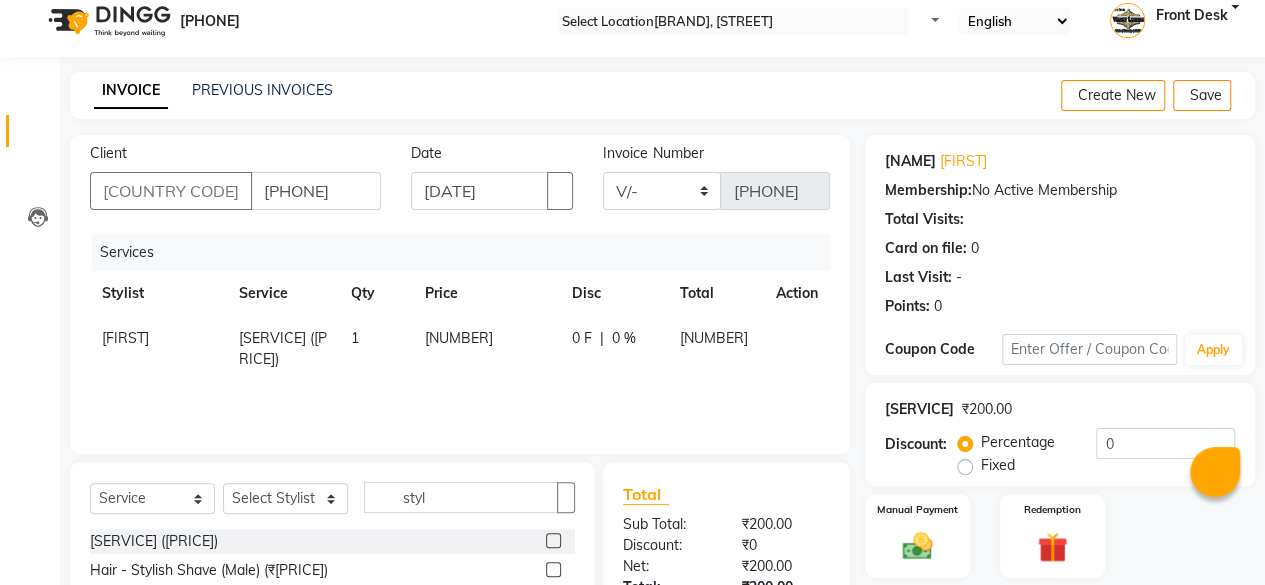 click at bounding box center [553, 569] 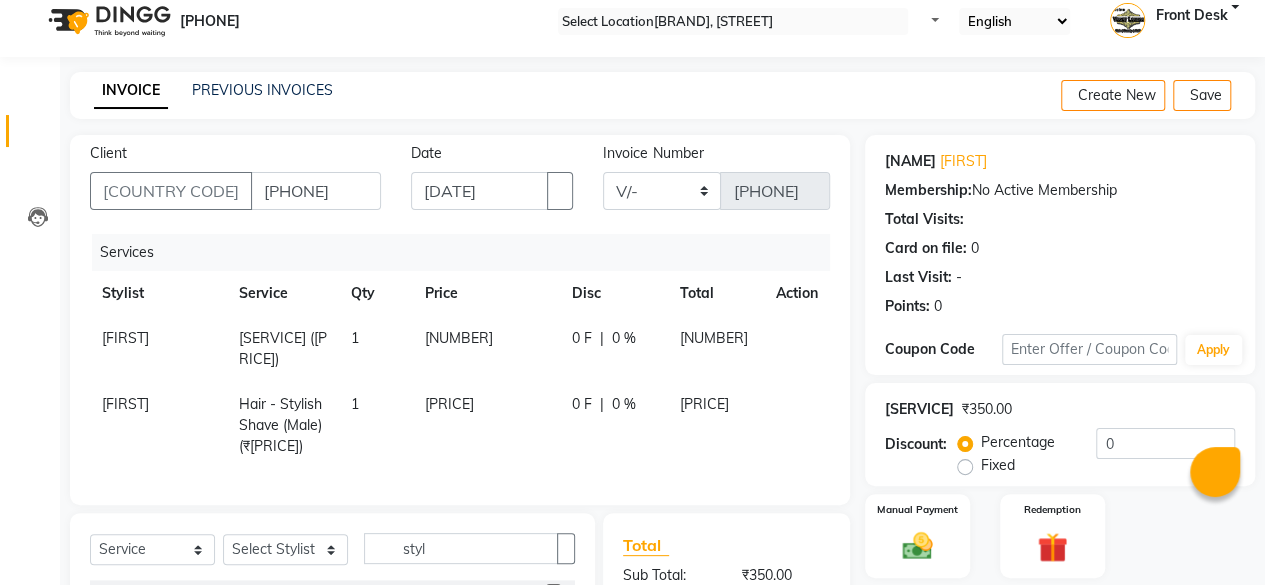 click on "0 F | 0 %" at bounding box center (614, 349) 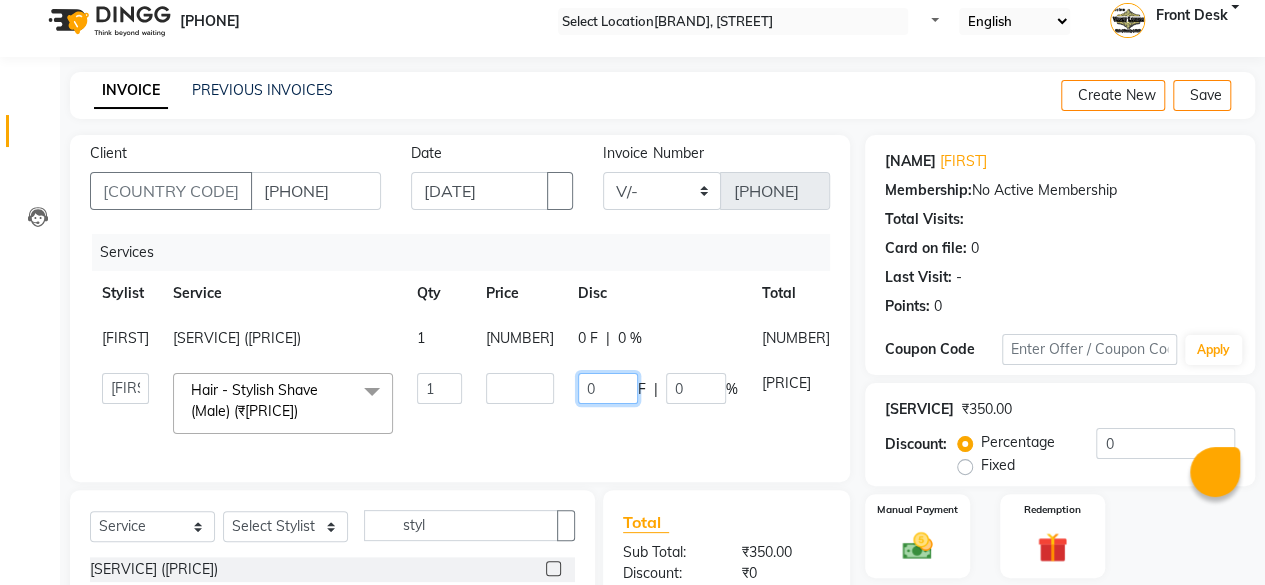 click on "0" at bounding box center (608, 388) 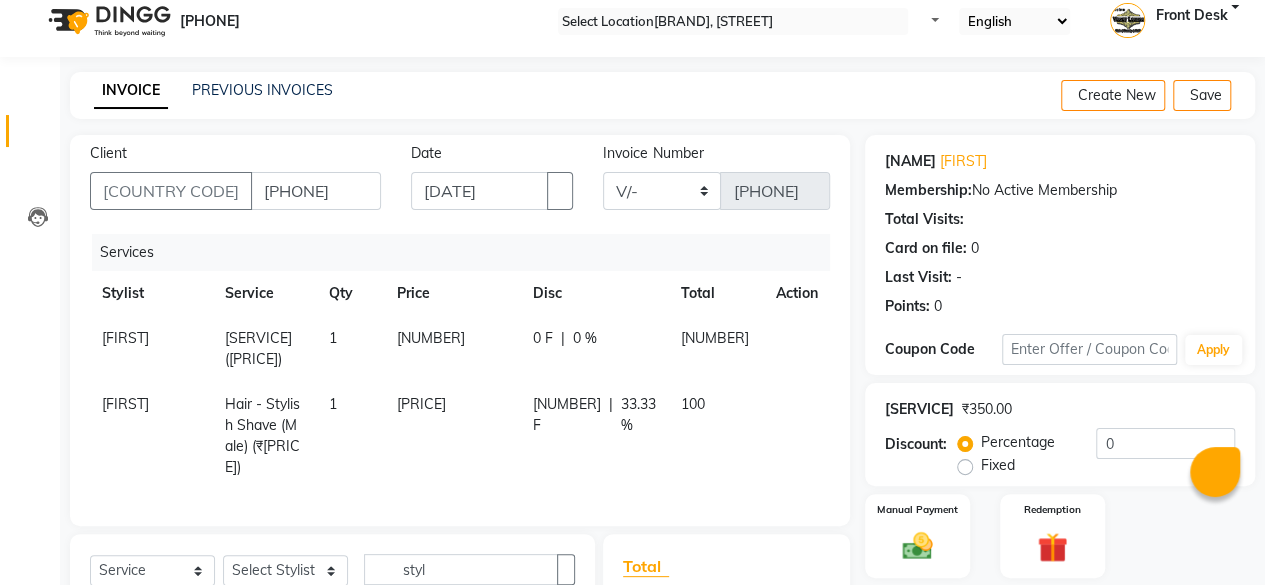 click on "0 F | 0 %" at bounding box center [595, 349] 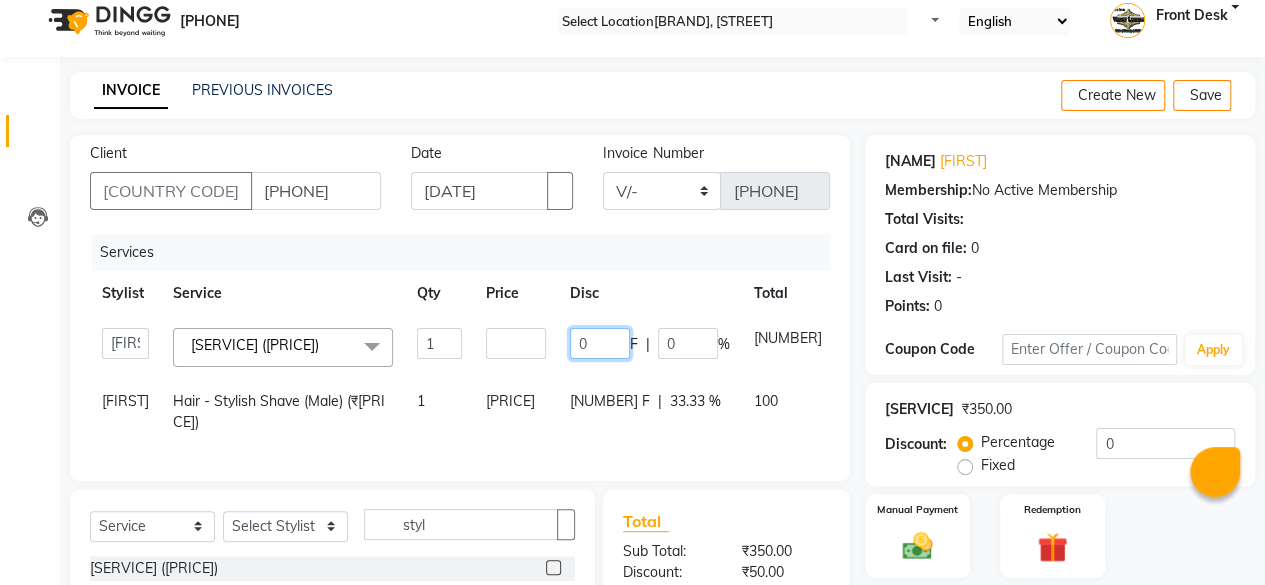 click on "0" at bounding box center [600, 343] 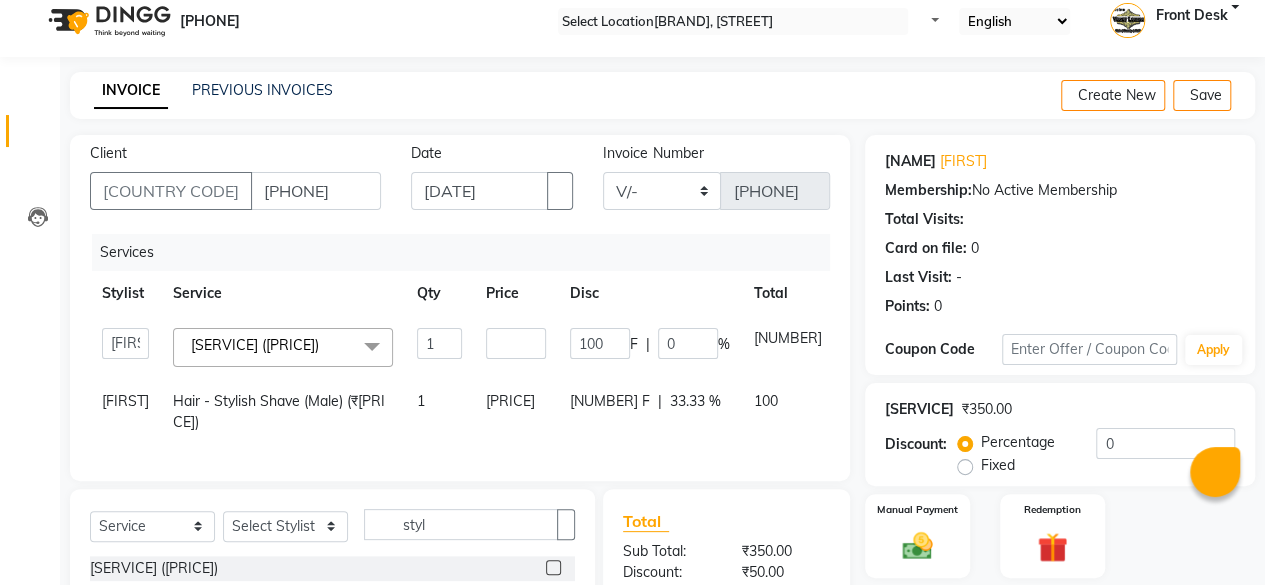 click on "[SERVICE] [PRICE] [DISCOUNT] [TYPE] [NUMERIC]" at bounding box center [1060, 434] 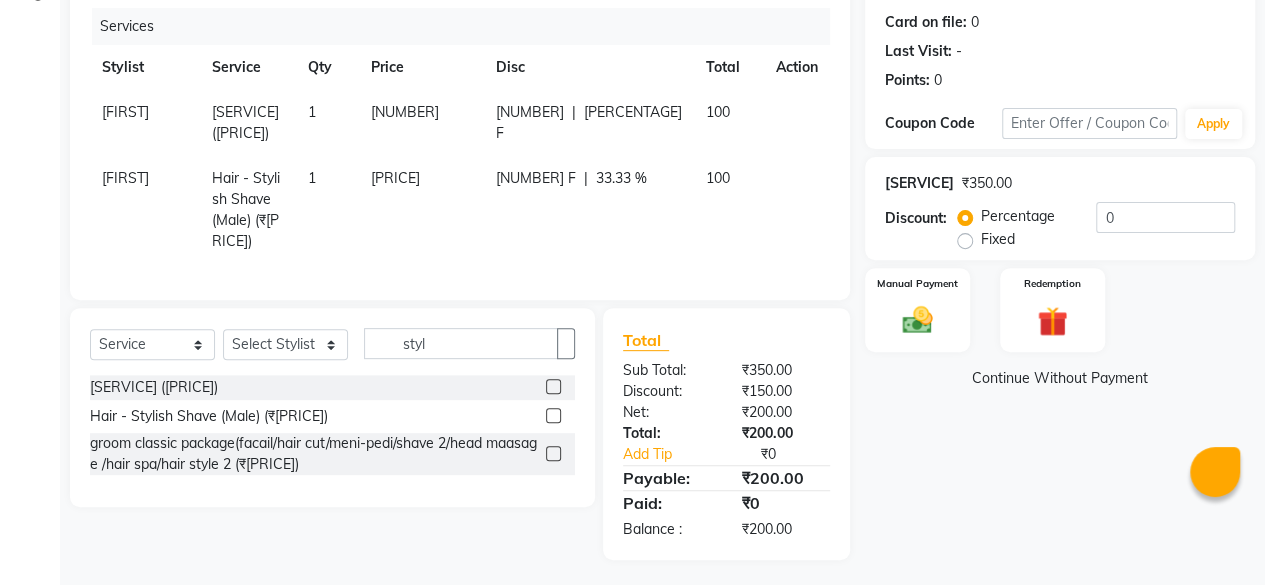 scroll, scrollTop: 258, scrollLeft: 0, axis: vertical 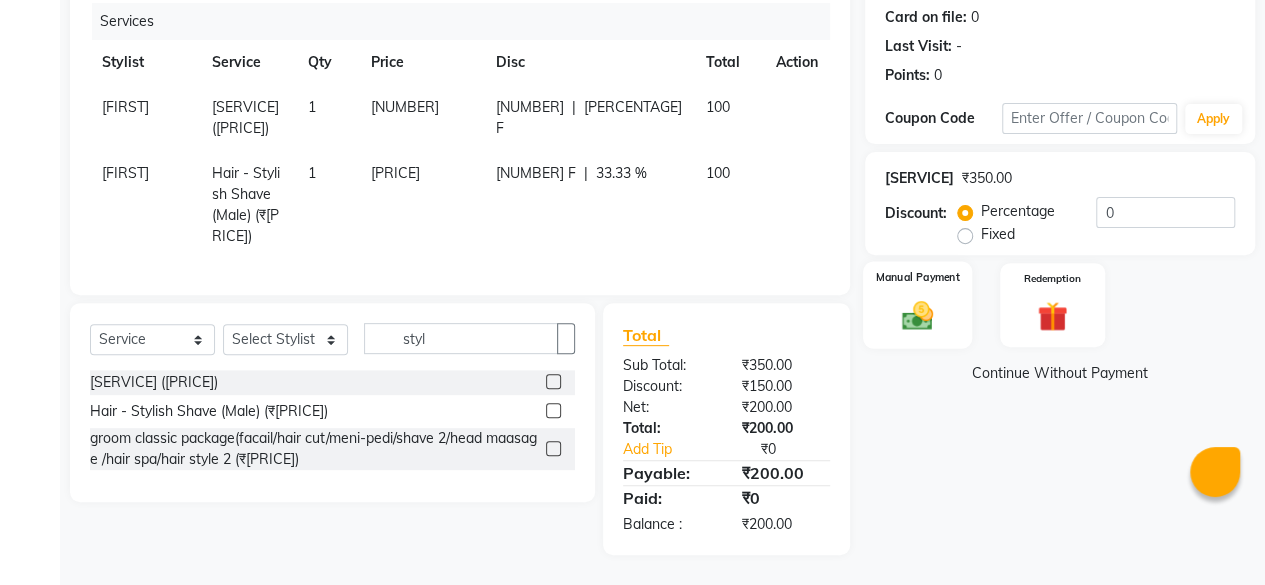 click on "Manual Payment" at bounding box center (917, 305) 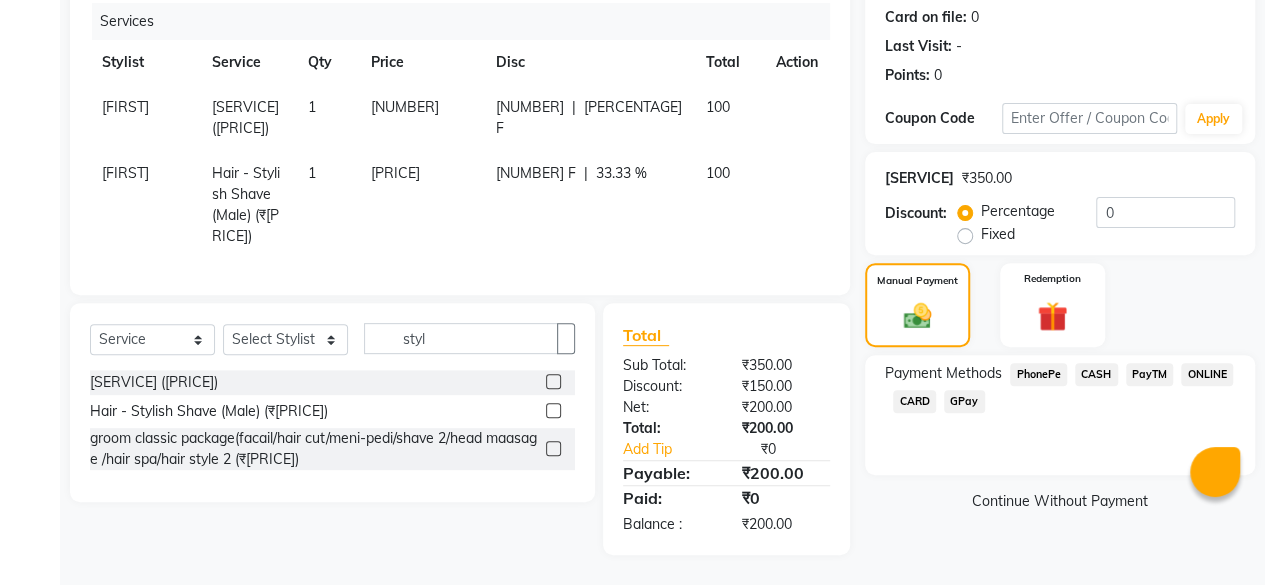 click on "PayTM" at bounding box center (1038, 374) 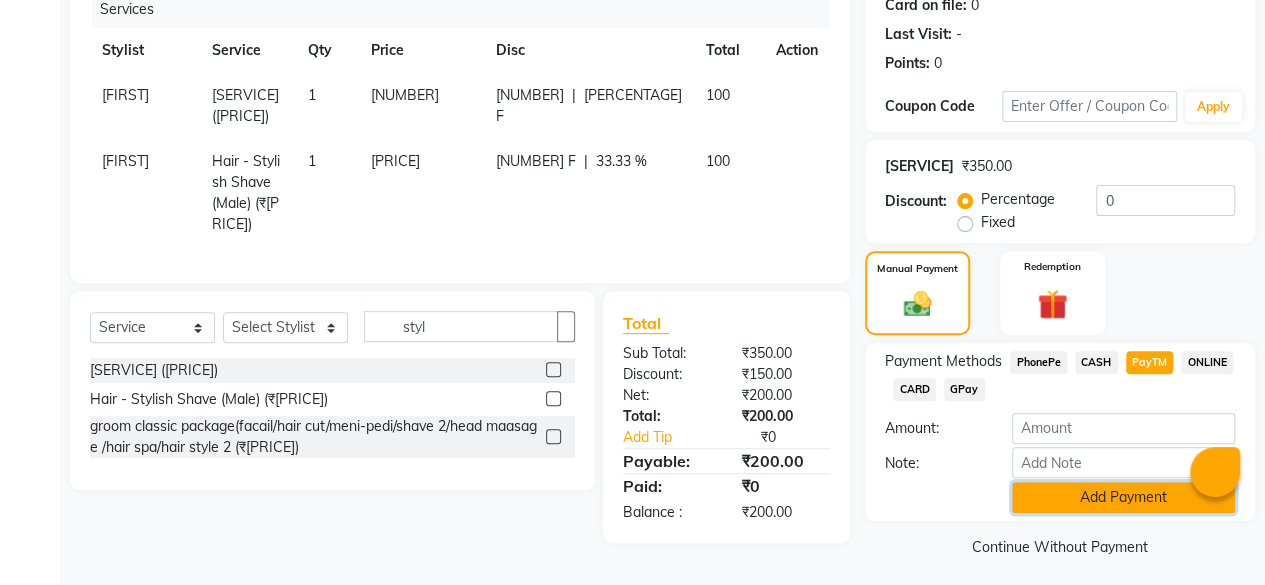 click on "Add Payment" at bounding box center [1123, 497] 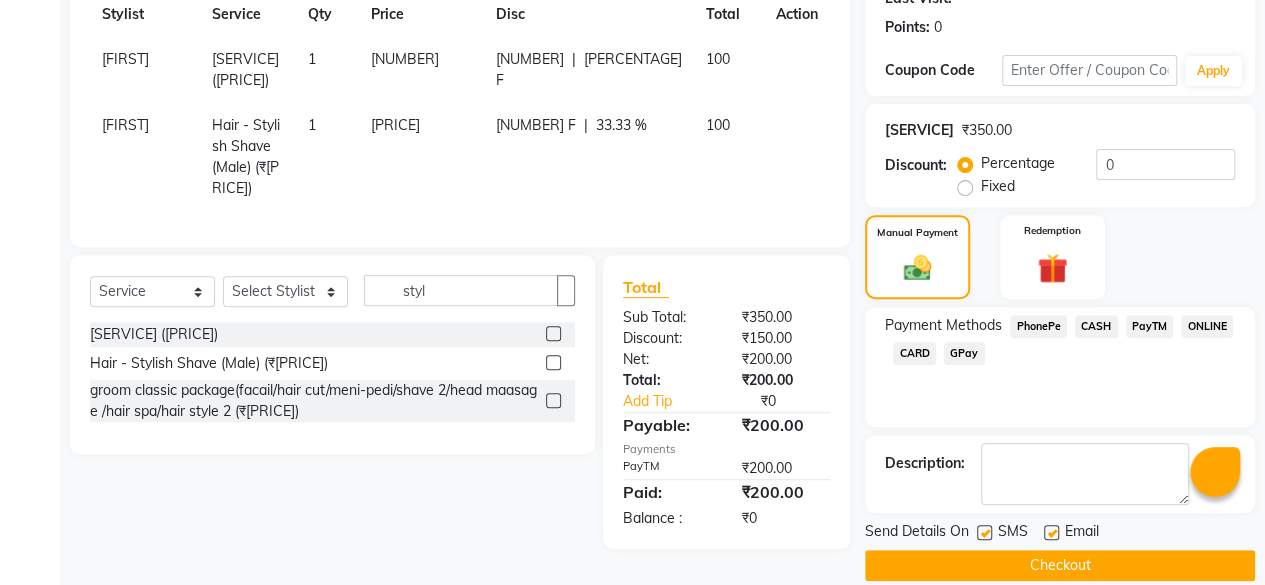 scroll, scrollTop: 324, scrollLeft: 0, axis: vertical 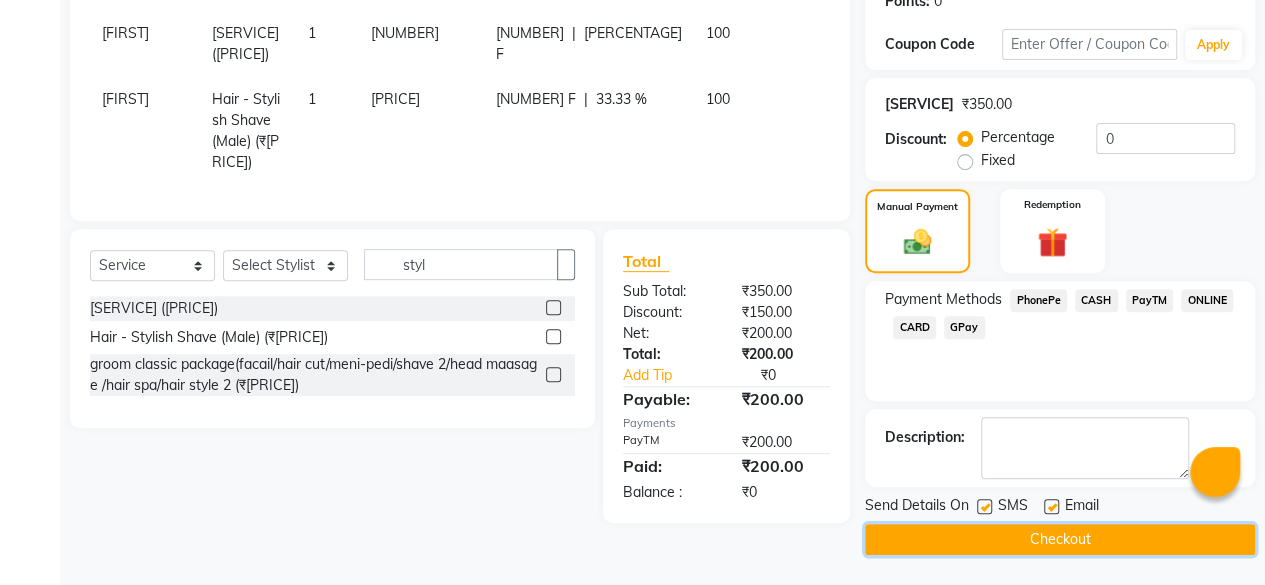 click on "Checkout" at bounding box center [1060, 539] 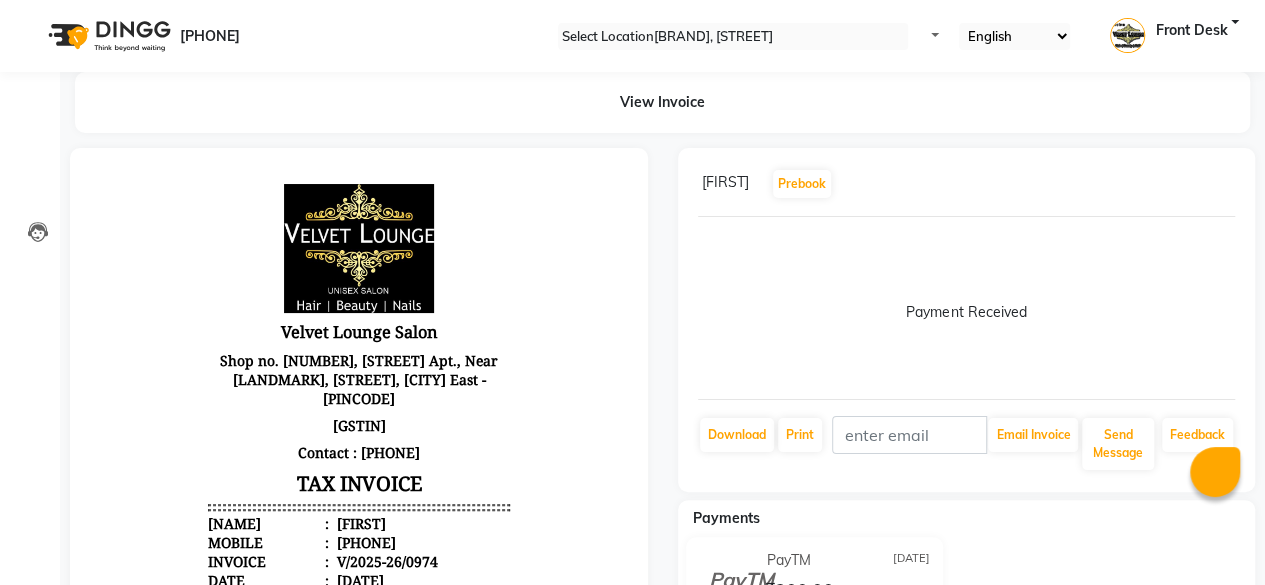 scroll, scrollTop: 0, scrollLeft: 0, axis: both 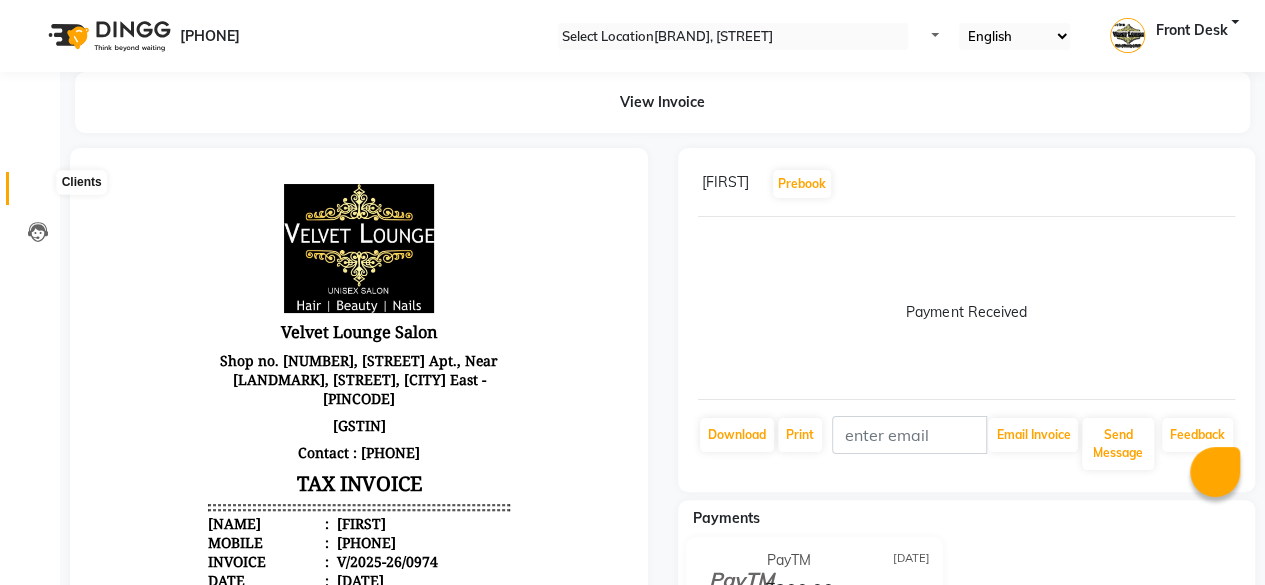 click at bounding box center (38, 193) 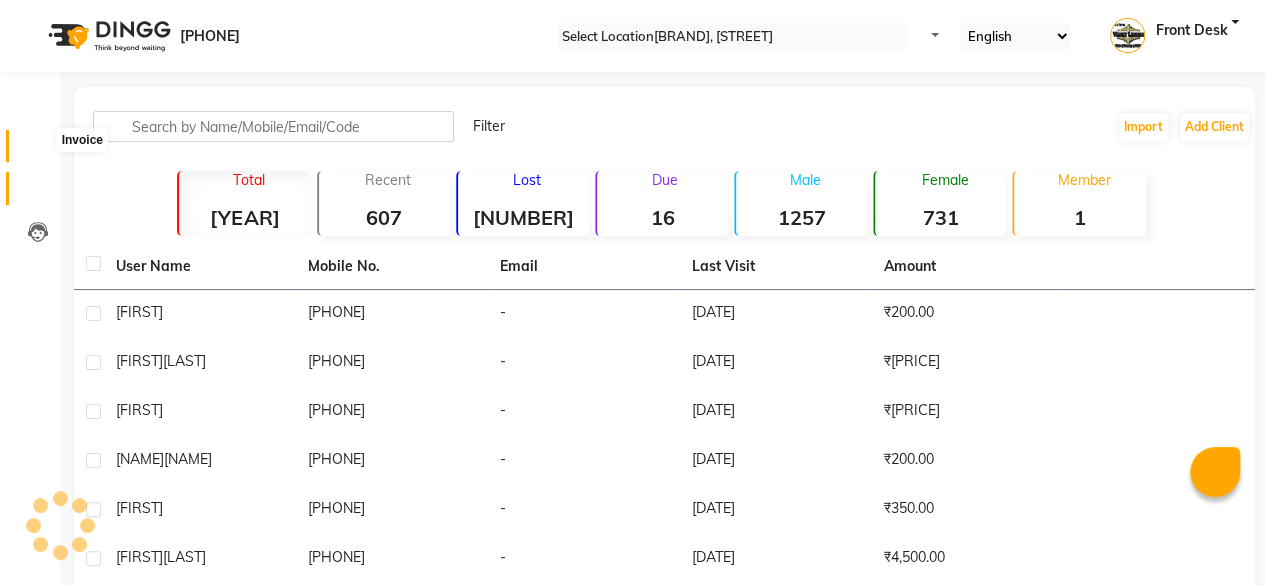 click at bounding box center (37, 151) 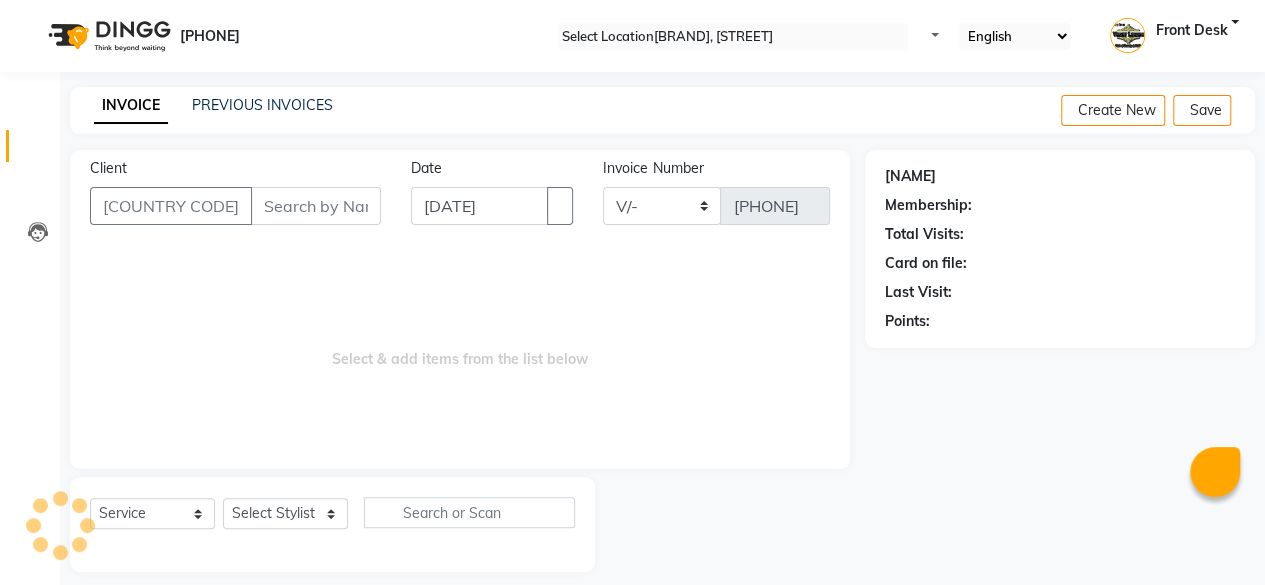scroll, scrollTop: 15, scrollLeft: 0, axis: vertical 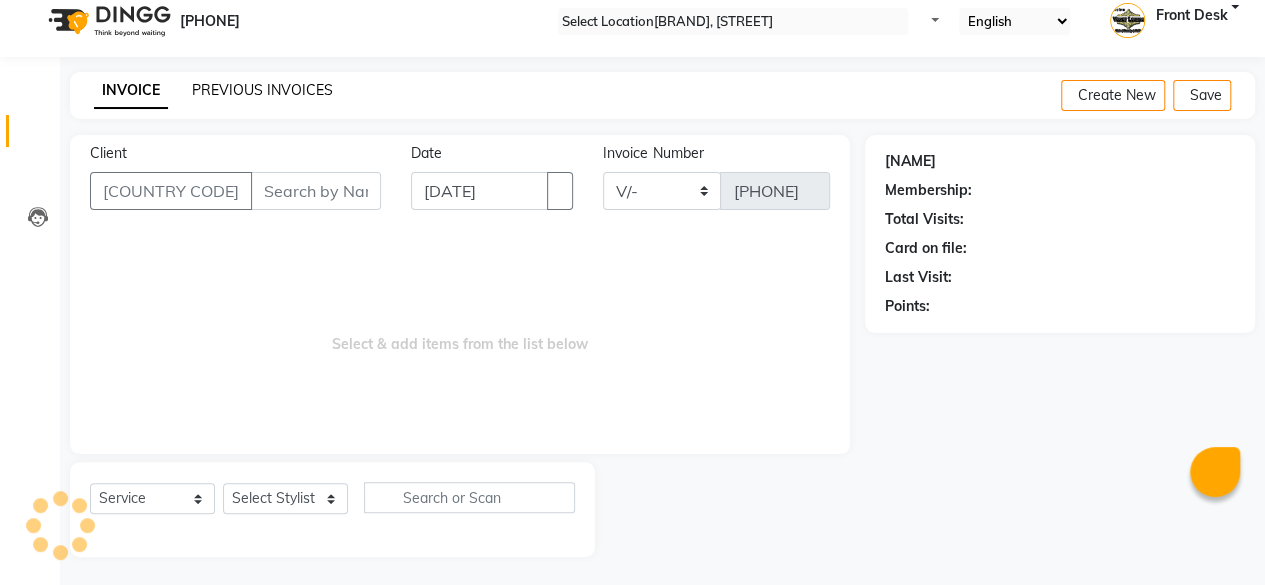 click on "PREVIOUS INVOICES" at bounding box center [262, 90] 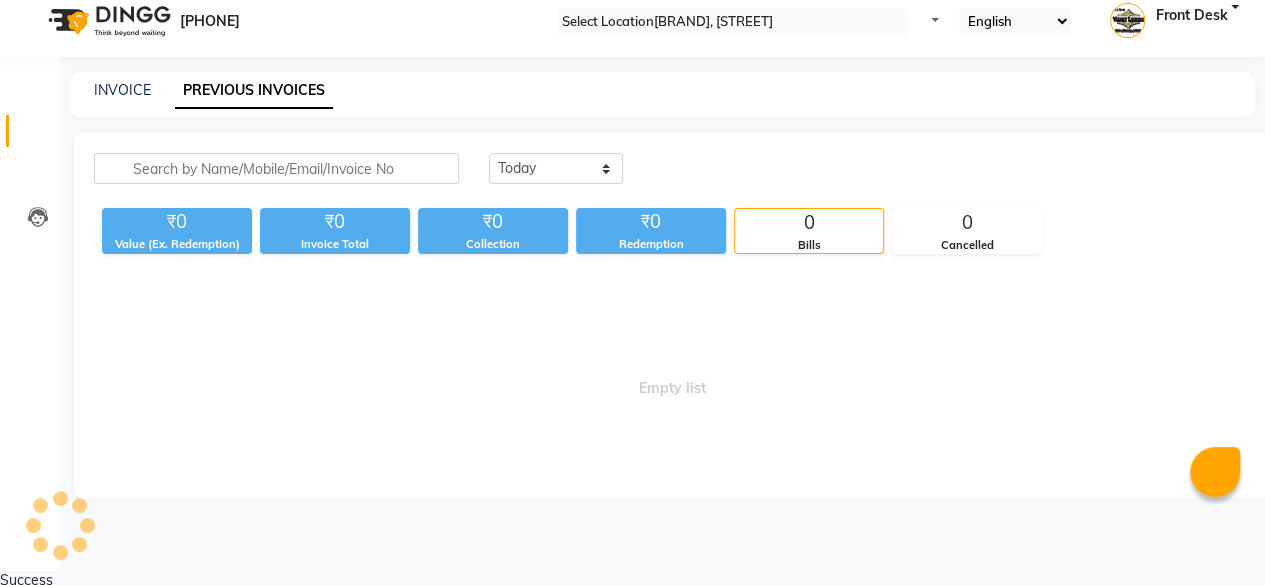 scroll, scrollTop: 0, scrollLeft: 0, axis: both 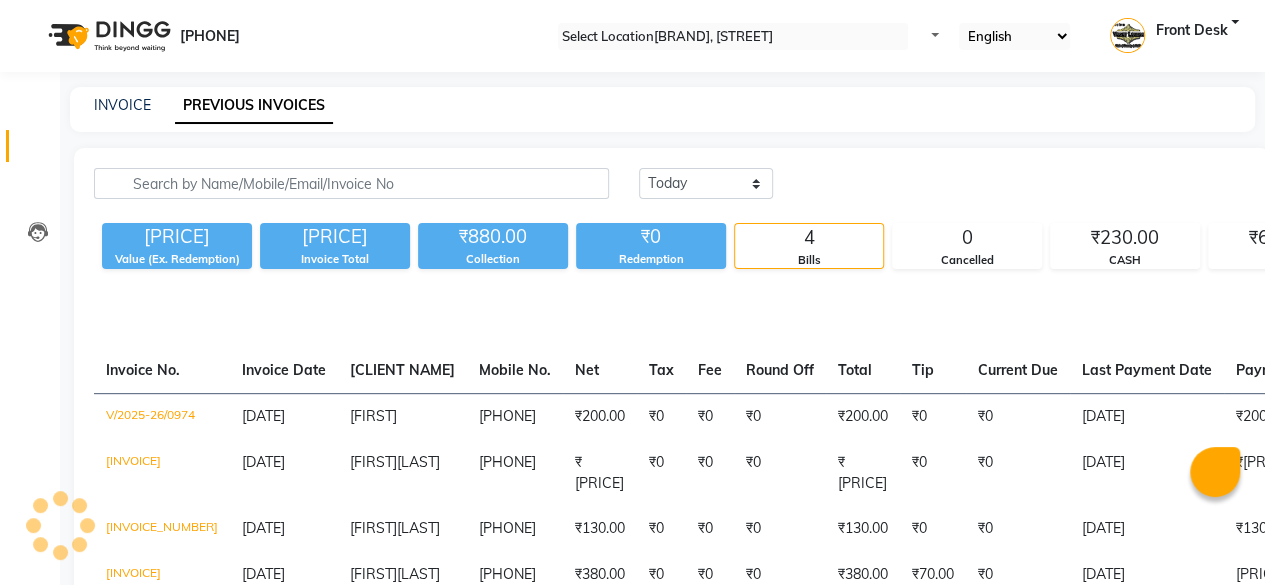 click on "INVOICE PREVIOUS INVOICES" at bounding box center (650, 105) 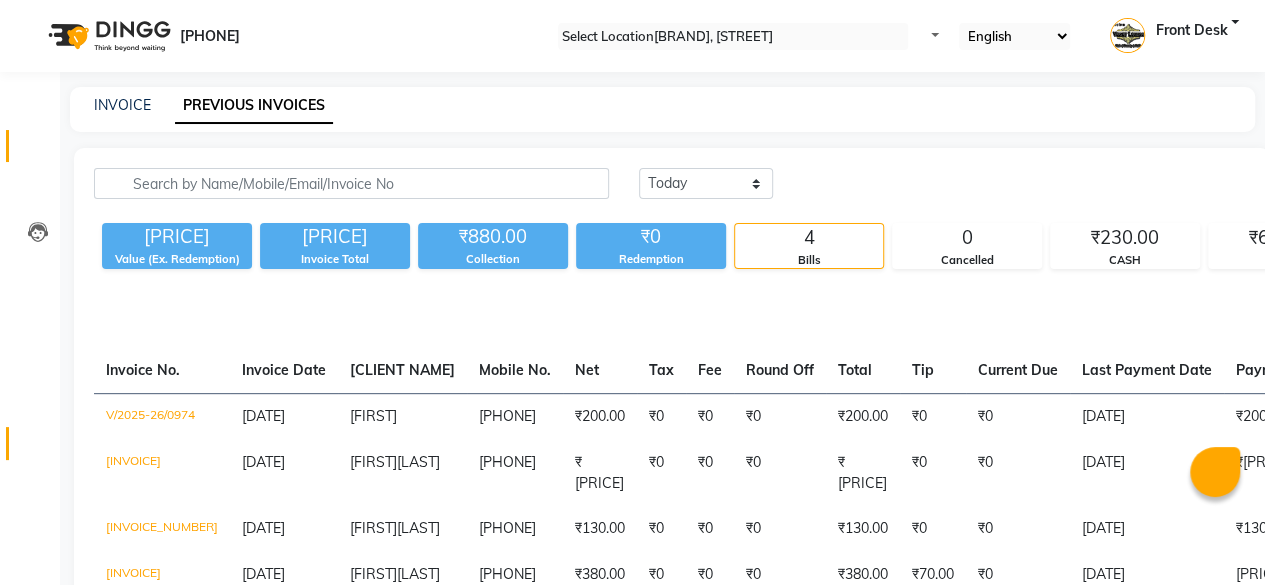 click on "Reports" at bounding box center [30, 443] 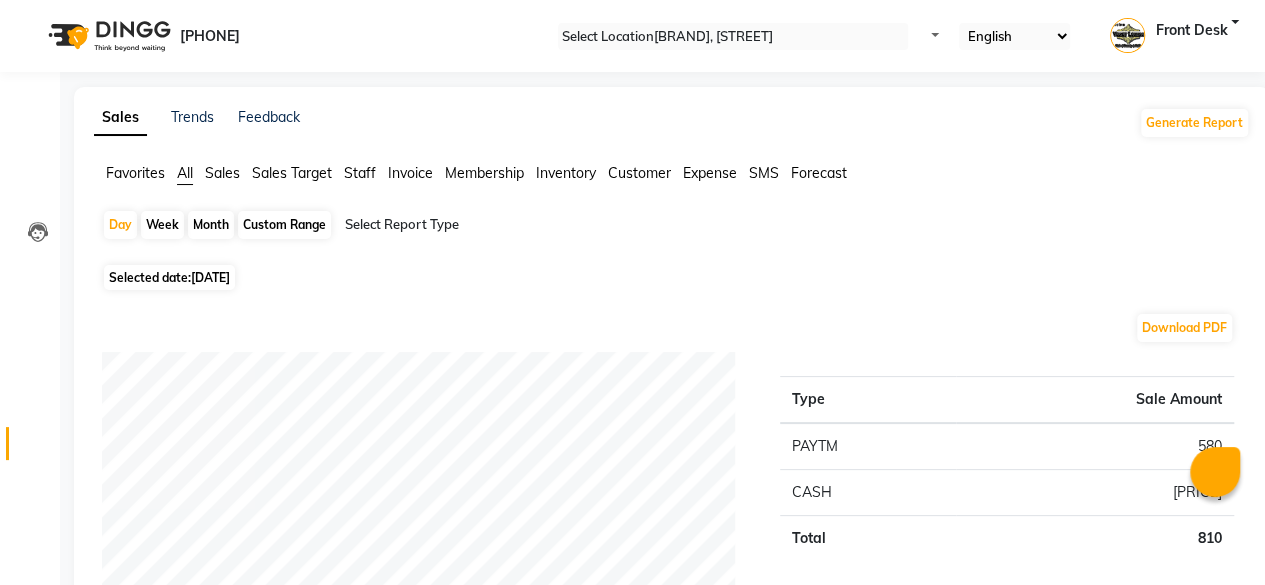 click on "Month" at bounding box center [211, 225] 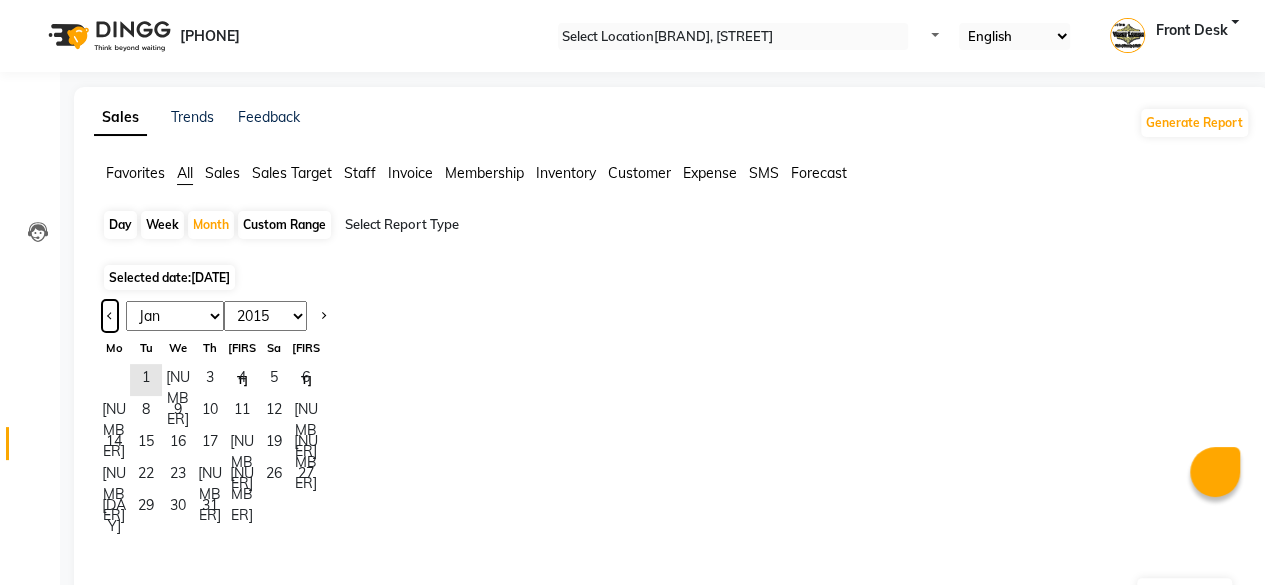 click at bounding box center (110, 316) 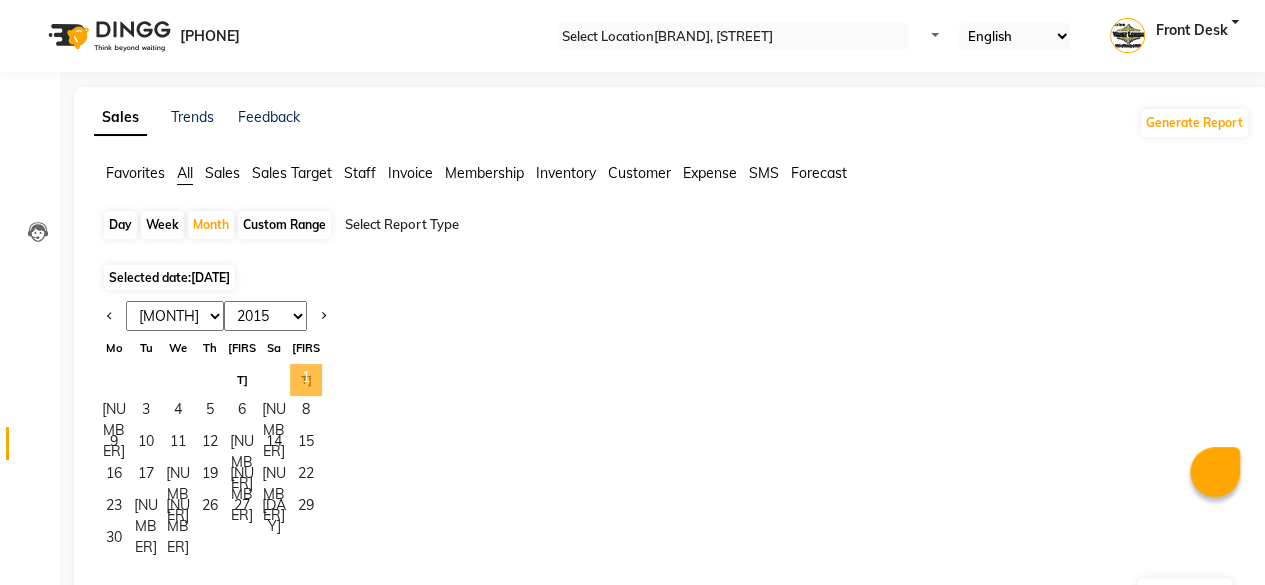click on "1" at bounding box center (306, 380) 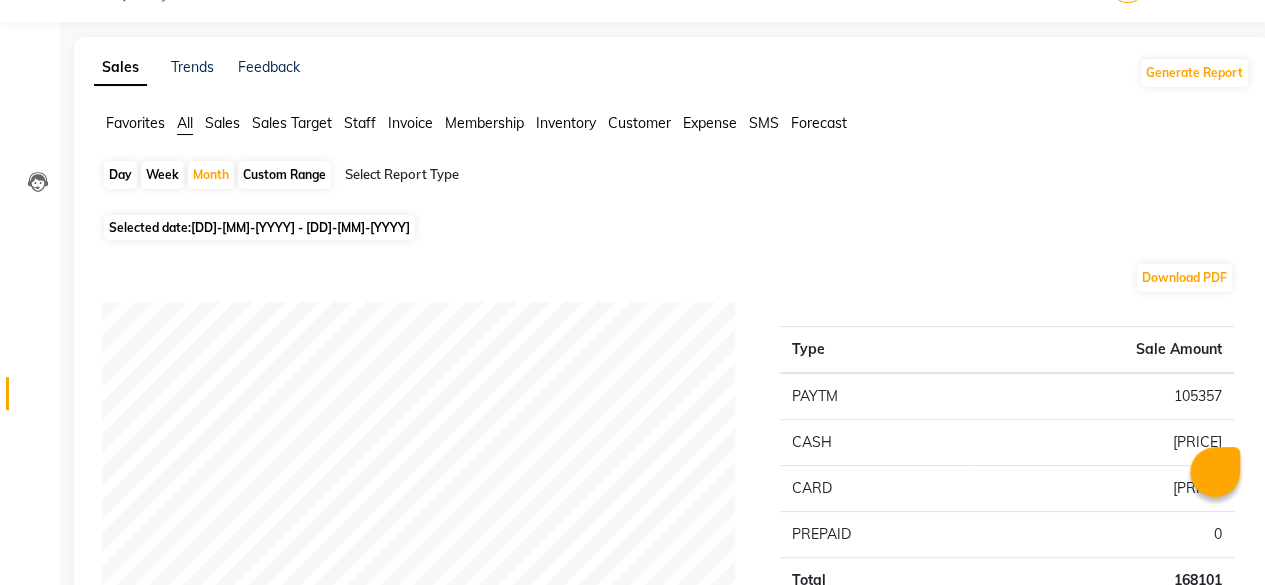 scroll, scrollTop: 80, scrollLeft: 0, axis: vertical 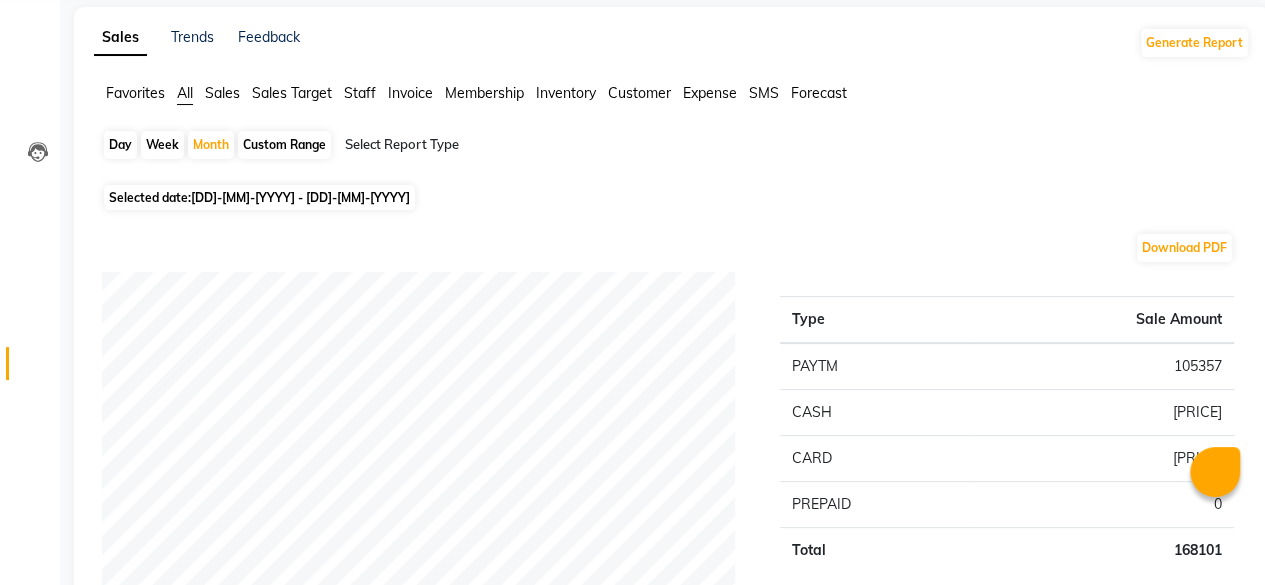 click on "Sales summary Type Sale Amount Gift card 0 Packages 0 Prepaid 0 Vouchers 0 Memberships 0 Services 157597 Products 10365 Tips 570 Fee 0 Total 168532 Service by category Type Sale Amount Hair 78248 Color 26669 Advanced Facial 10395 Hair Ritual 7700 Premium Facial 6750 D-Tan 6100 Waxing 5750 Luxurious Facial 3864 Cleanup 3250 Hand & Feet Care 3100 Others 5770 Total 157596 Service sales Type Sale Amount Hair - Hair Cut (Male) 21288 Hair - Stylish Shave (Male) 11520 Advanced Facial - Skin Lighting 10395 Hair - Hair Cut / Adv (Female) 9498 Color - Global - Majirel (Bs) 9000 6750" at bounding box center [672, 1527] 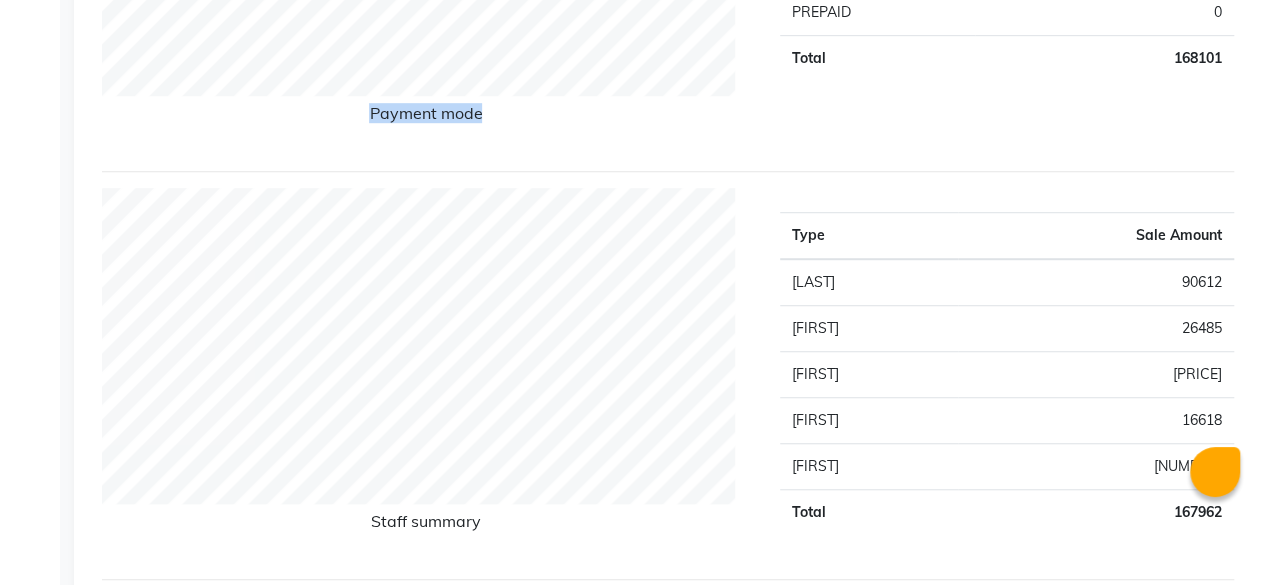 scroll, scrollTop: 570, scrollLeft: 0, axis: vertical 